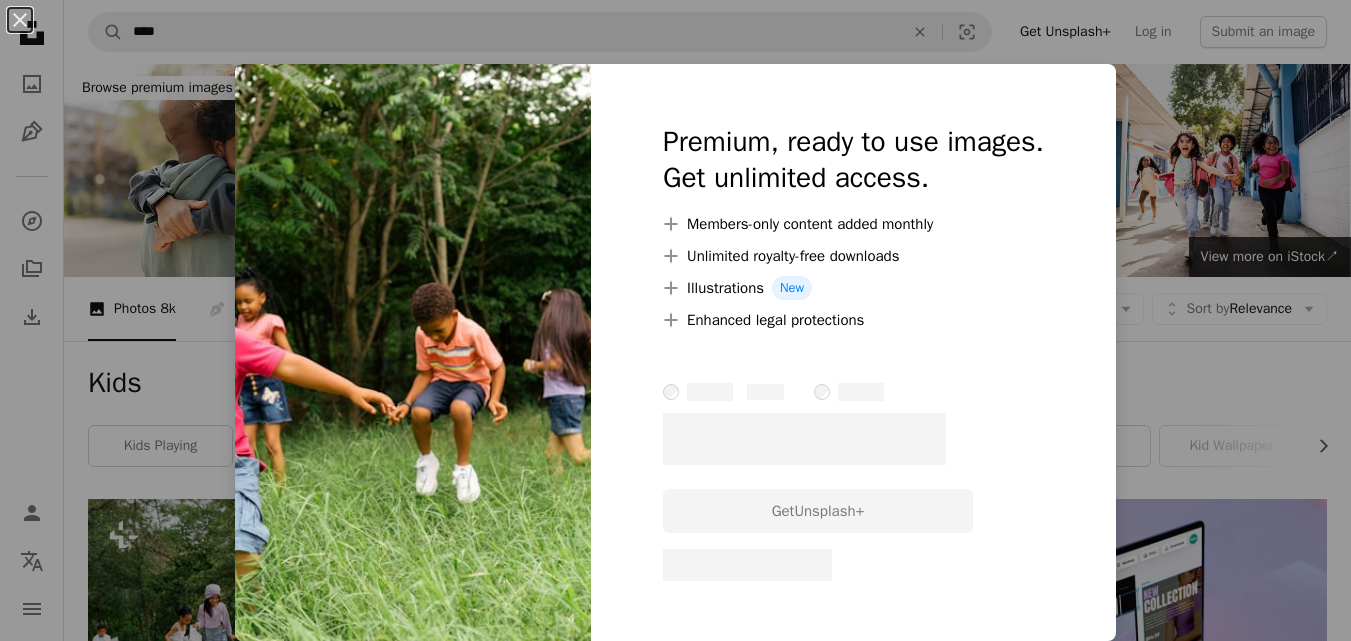 scroll, scrollTop: 3627, scrollLeft: 0, axis: vertical 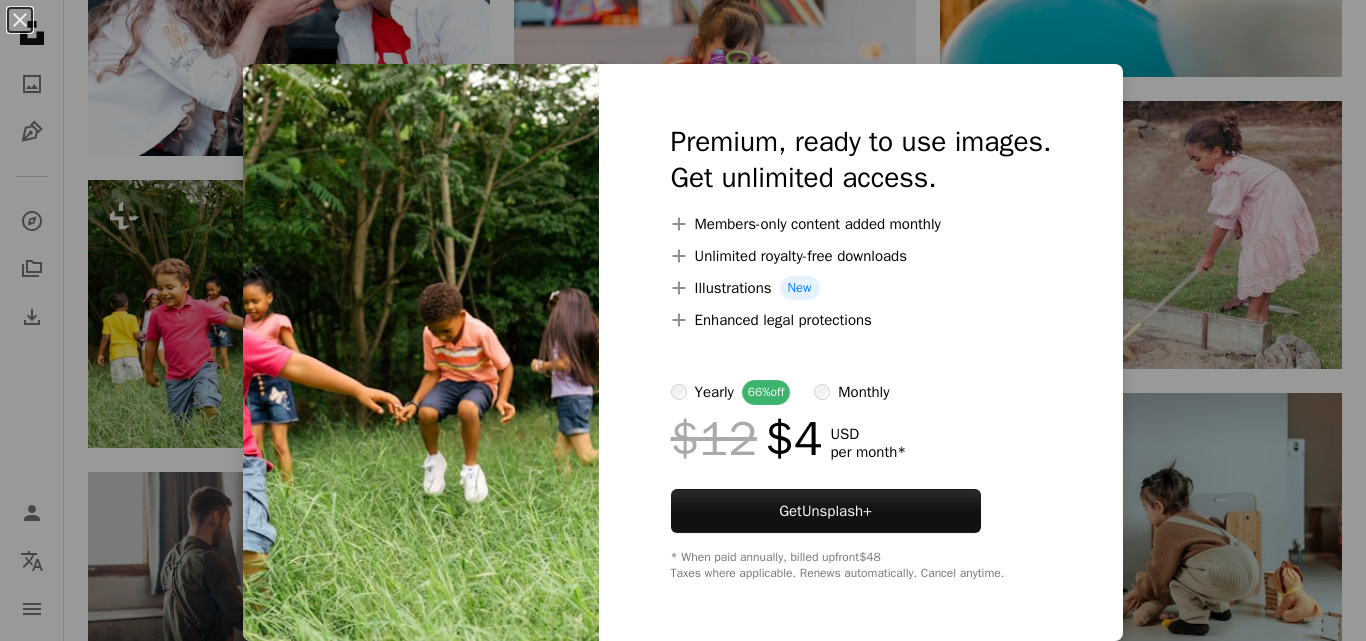 click on "An X shape Premium, ready to use images. Get unlimited access. A plus sign Members-only content added monthly A plus sign Unlimited royalty-free downloads A plus sign Illustrations  New A plus sign Enhanced legal protections yearly 66%  off monthly $12   $4 USD per month * Get  Unsplash+ * When paid annually, billed upfront  $48 Taxes where applicable. Renews automatically. Cancel anytime." at bounding box center (683, 320) 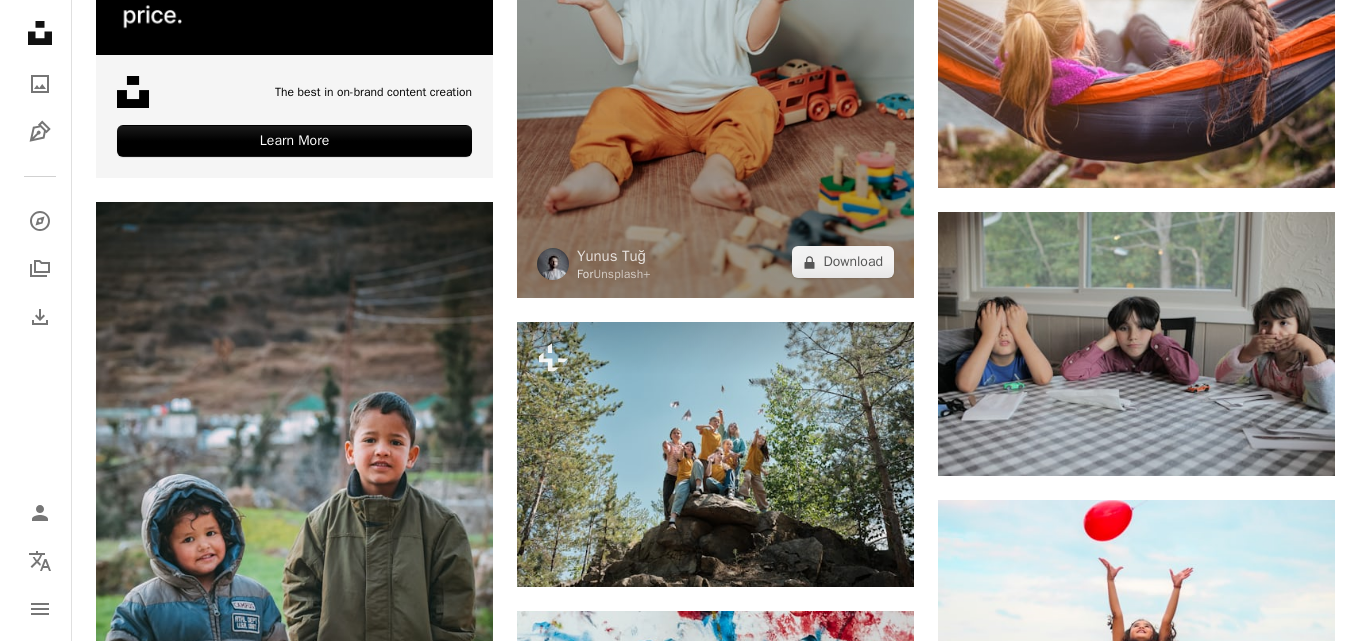scroll, scrollTop: 4427, scrollLeft: 0, axis: vertical 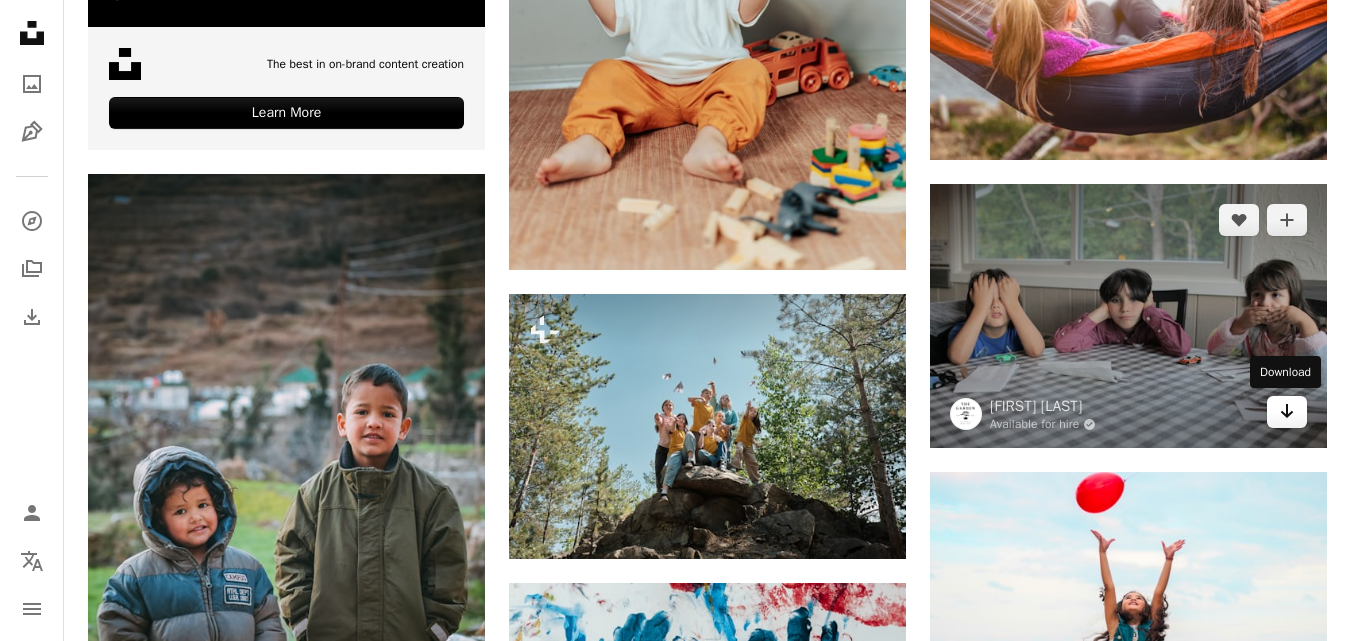 click on "Arrow pointing down" 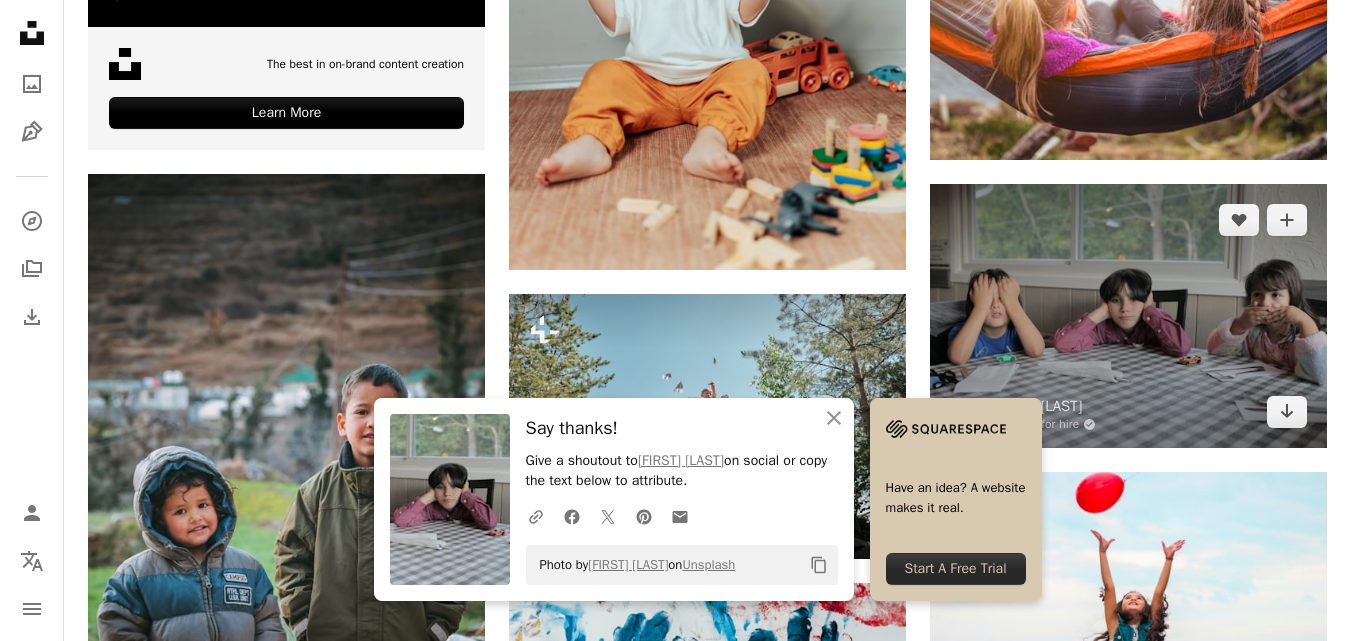 click at bounding box center (1128, 316) 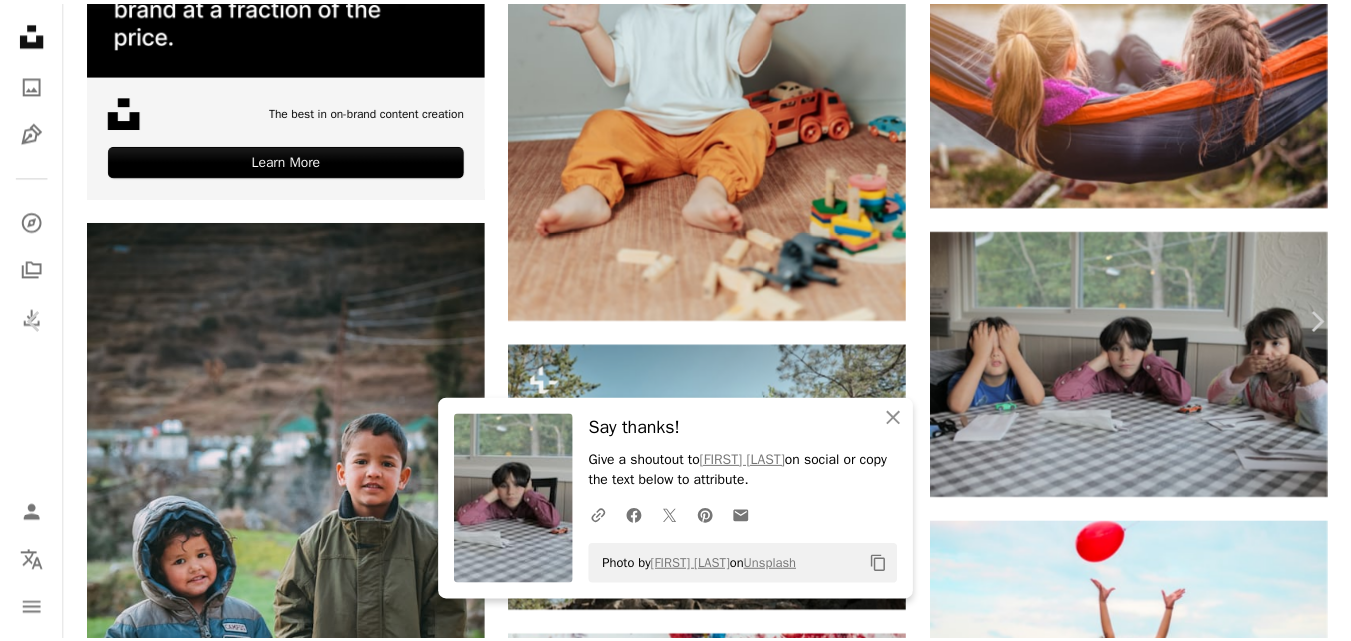 scroll, scrollTop: 200, scrollLeft: 0, axis: vertical 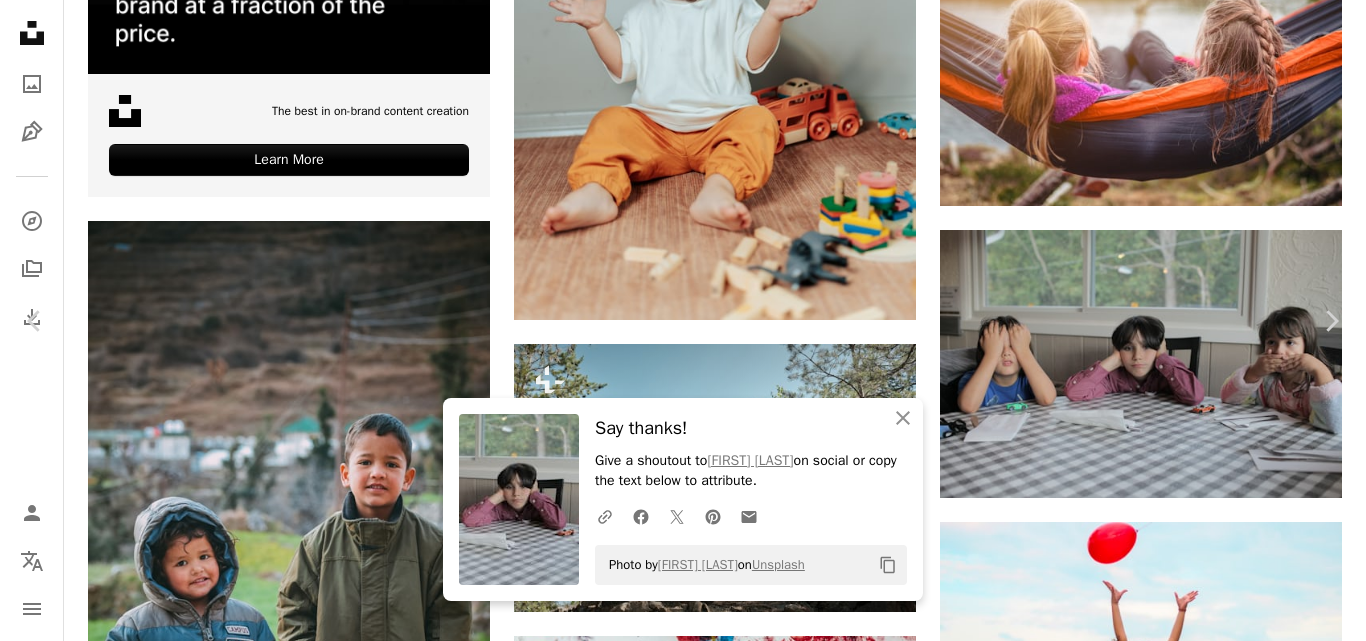 click on "An X shape Chevron left Chevron right An X shape Close Say thanks! Give a shoutout to [FIRST] [LAST] on social or copy the text below to attribute. A URL sharing icon (chains) Facebook icon X (formerly Twitter) icon Pinterest icon An envelope Photo by [FIRST] [LAST] on Unsplash Copy content [FIRST] [LAST] Available for hire A checkmark inside of a circle A heart A plus sign Download free Chevron down Zoom in Views 6,230,339 Downloads 400,960 A forward-right arrow Share Info icon Info More Actions Calendar outlined Published on April 8, 2021 Camera Canon, EOS 5D Mark II Safety Free to use under the Unsplash License food girl human education grey female furniture table kids monkey home decor story linen tabletop tablecloth tale people Free pictures Browse premium related images on iStock | Save 20% with code UNSPLASH20 Related images A heart A plus sign [FIRST] [LAST] Available for hire A checkmark inside of a circle Arrow pointing down Plus sign for Unsplash+ A heart A plus sign Getty Images For For" at bounding box center (683, 5110) 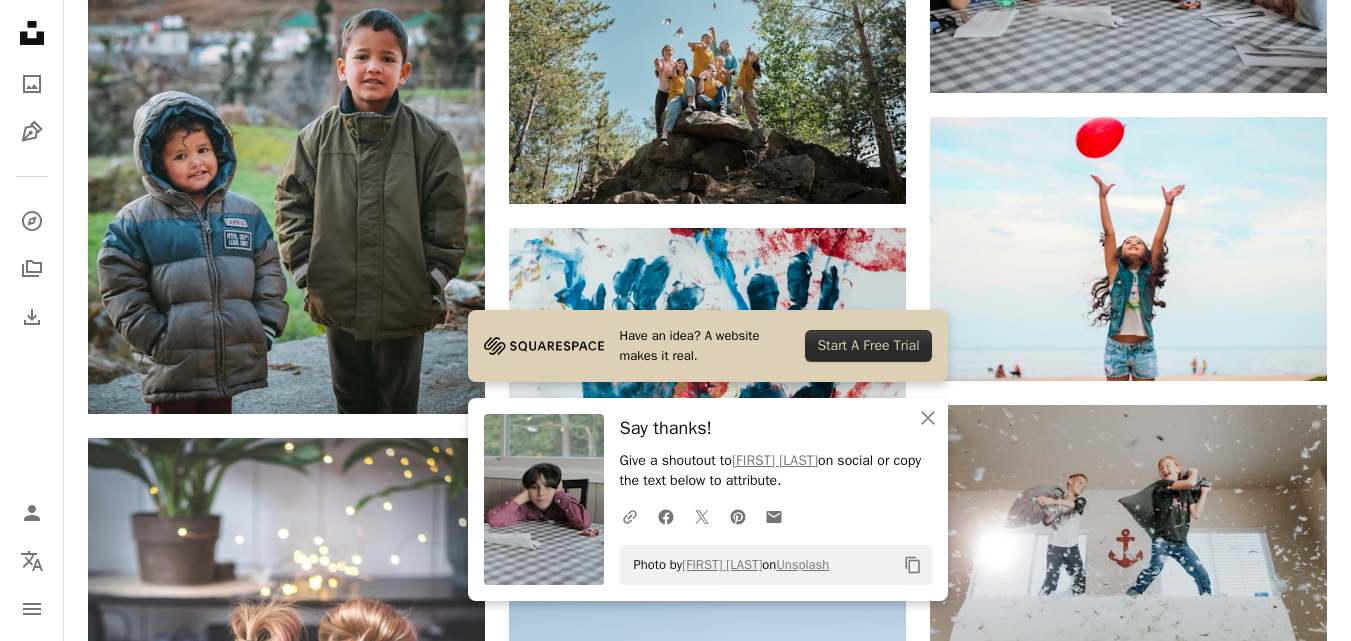 scroll, scrollTop: 4827, scrollLeft: 0, axis: vertical 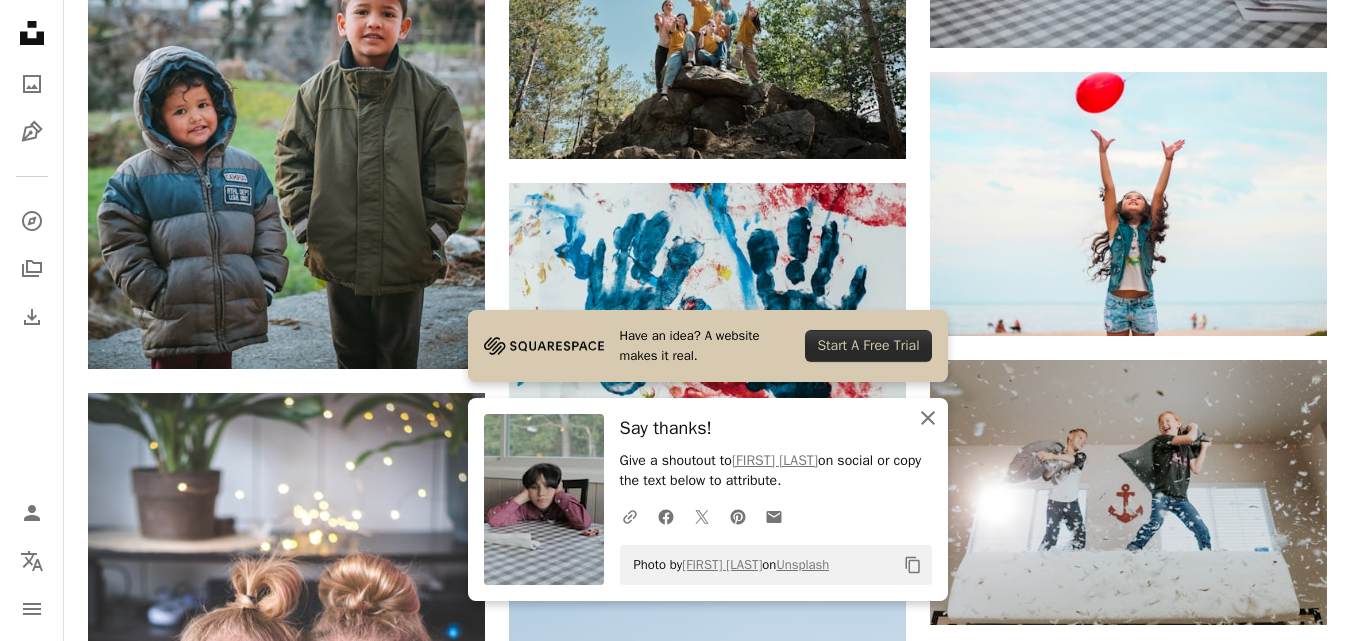 click 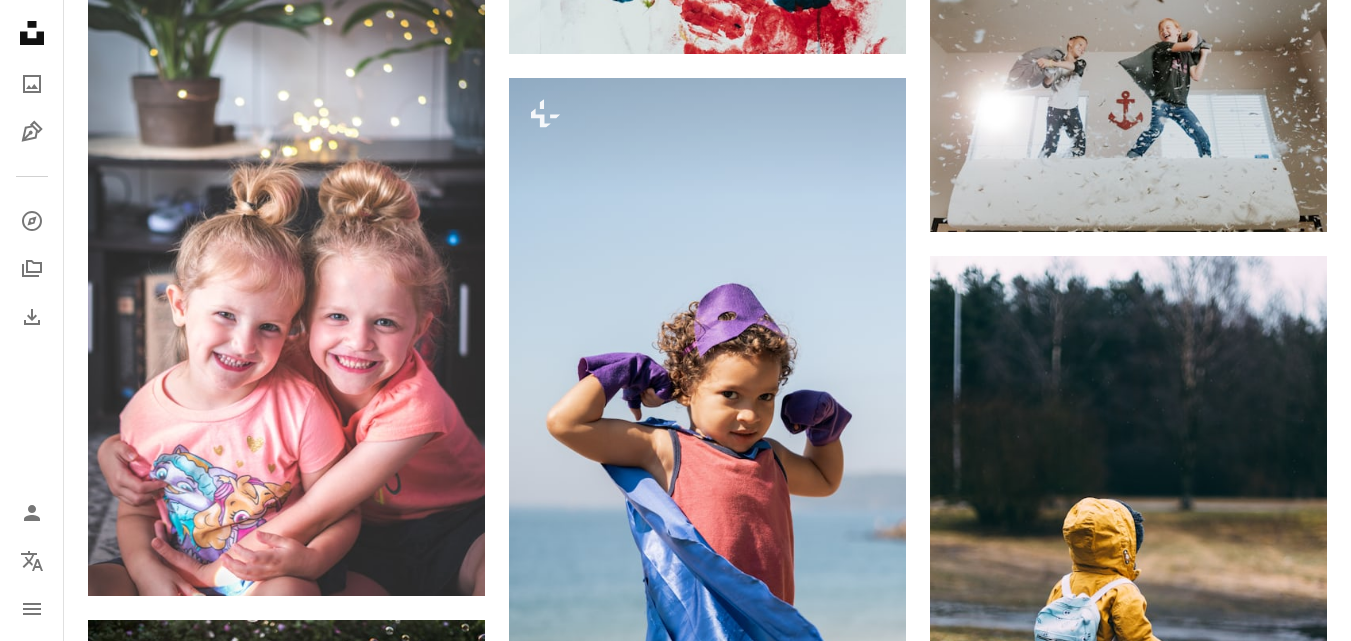 scroll, scrollTop: 5227, scrollLeft: 0, axis: vertical 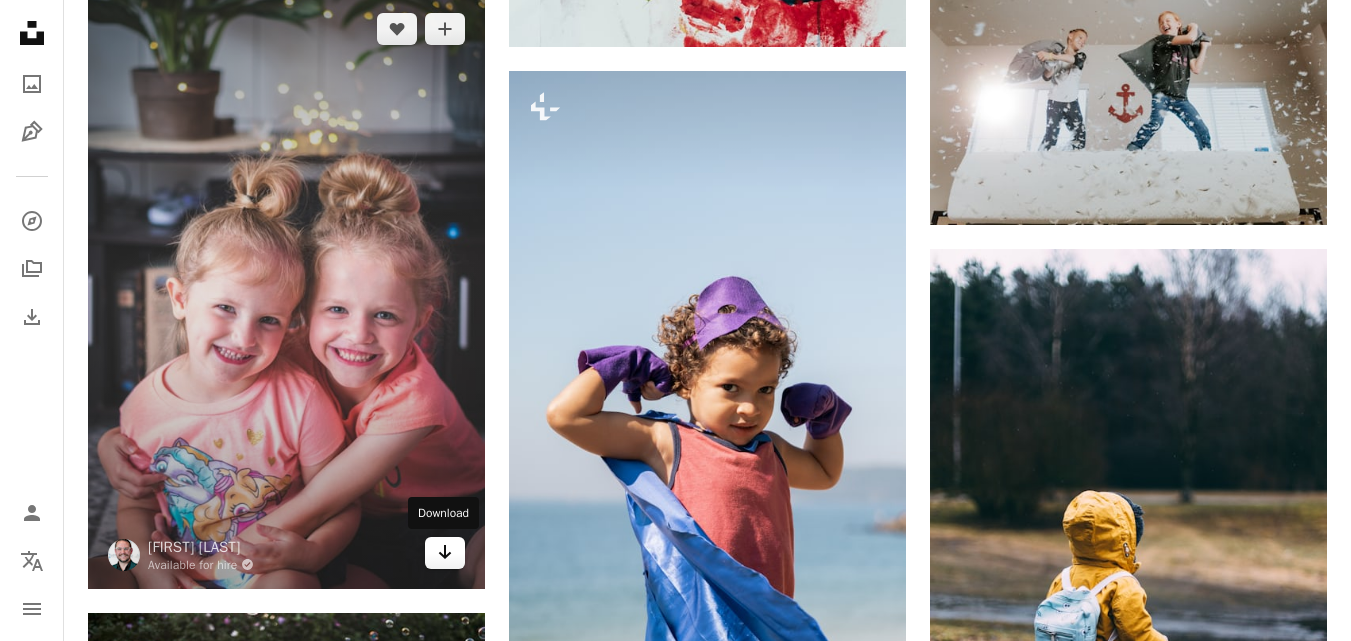 click 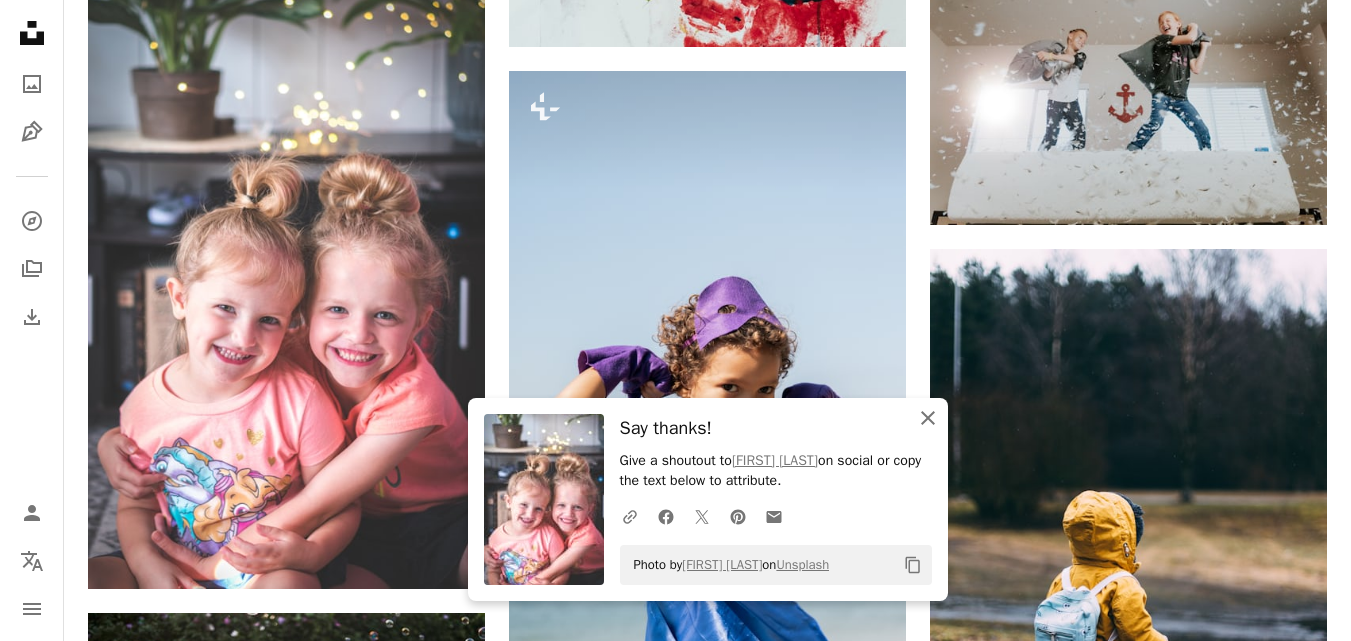 click 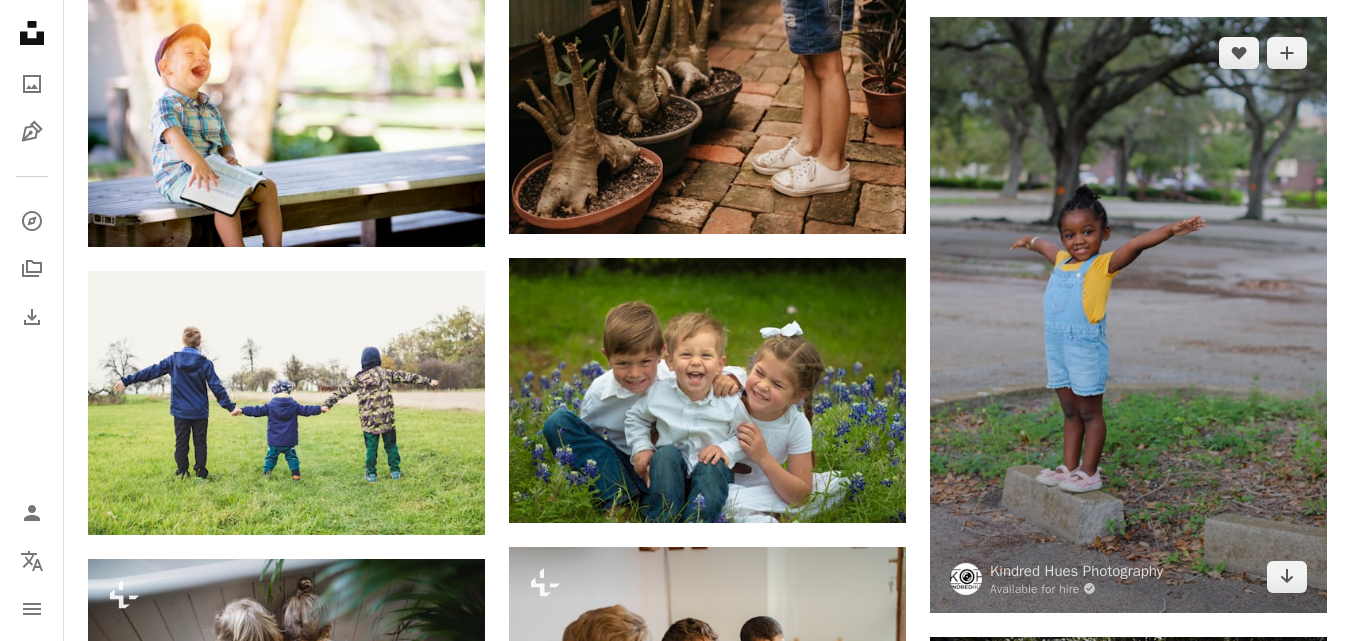 scroll, scrollTop: 14327, scrollLeft: 0, axis: vertical 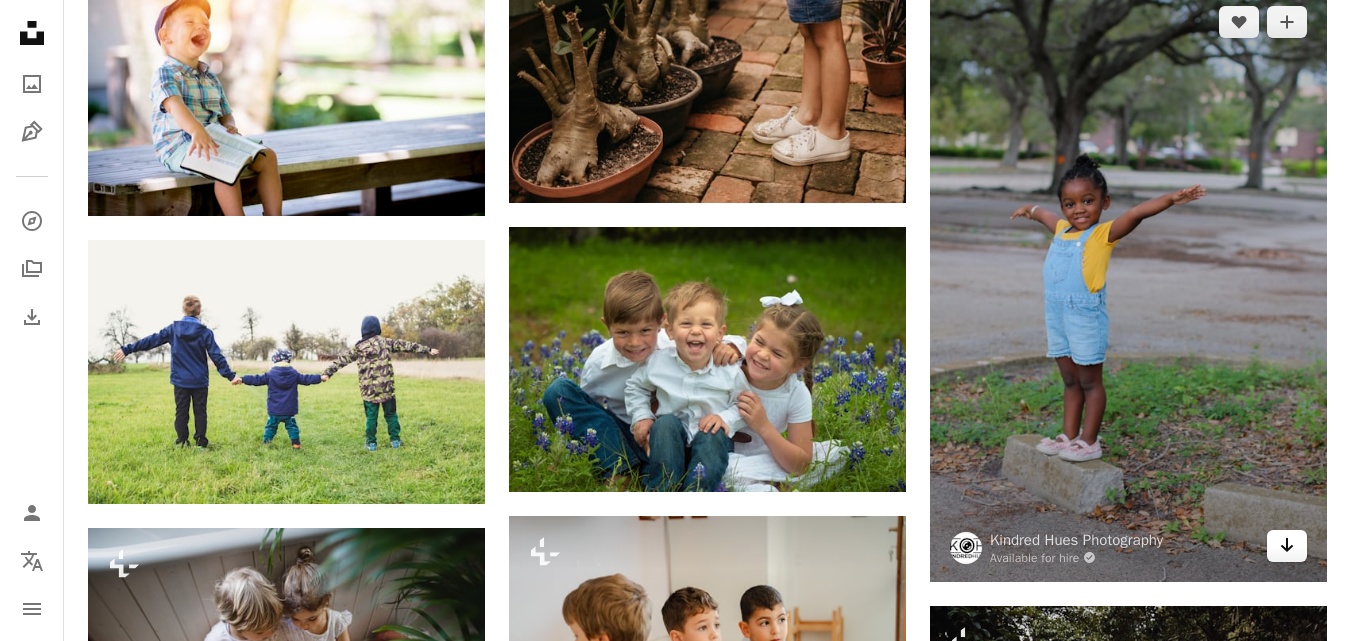 click on "Arrow pointing down" at bounding box center (1287, 546) 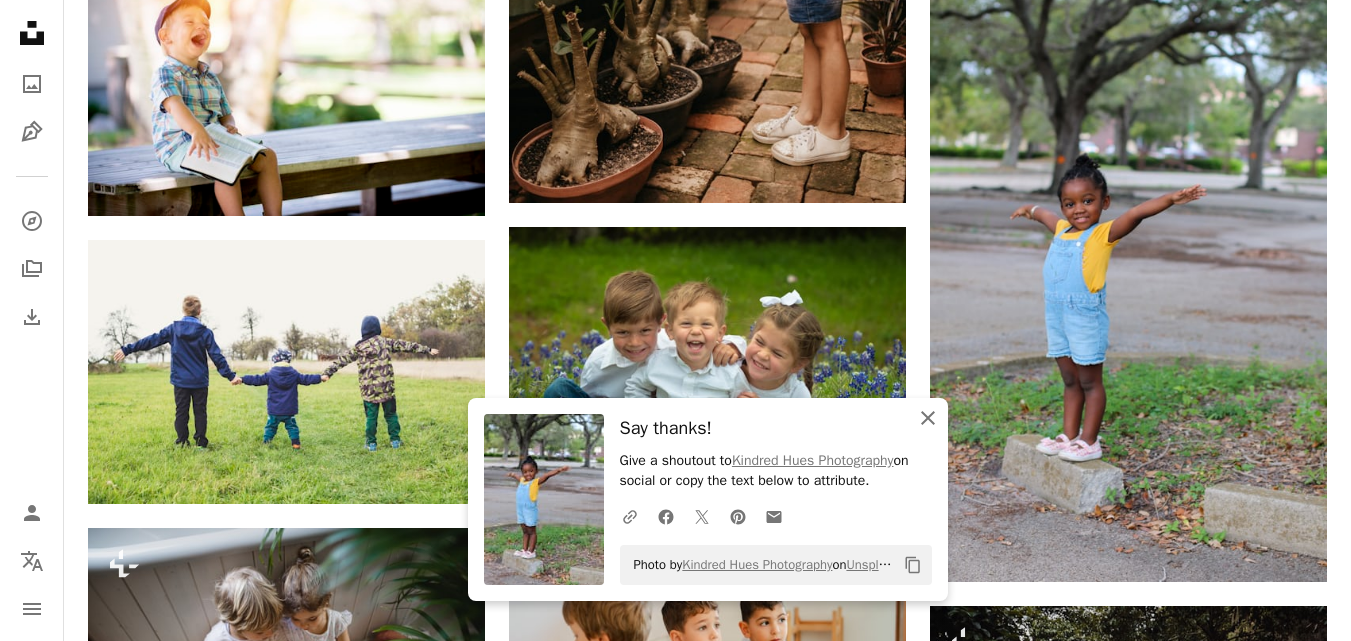 click on "An X shape" 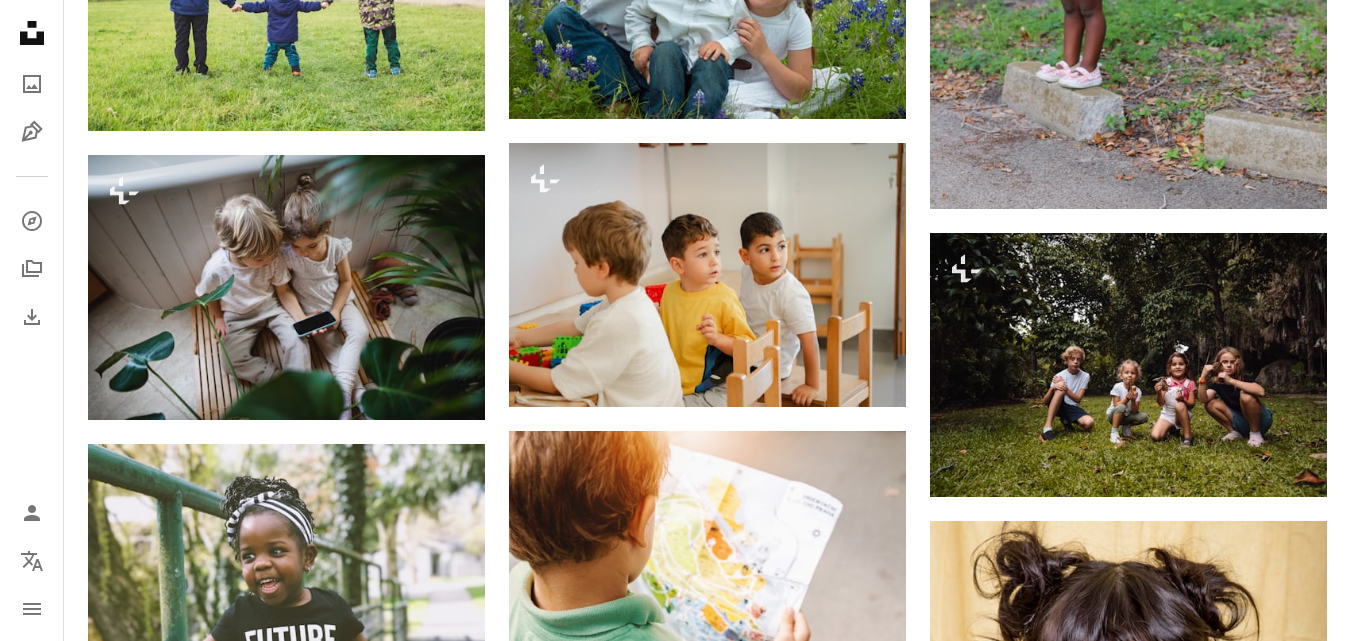 scroll, scrollTop: 14727, scrollLeft: 0, axis: vertical 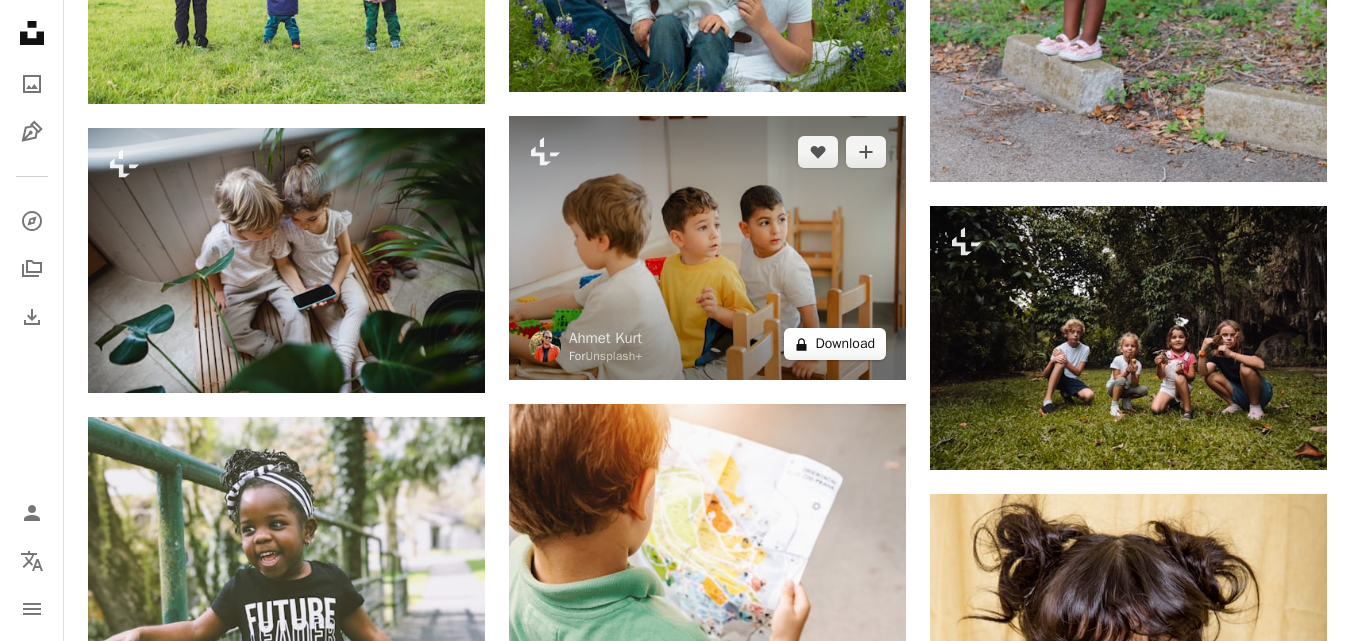 click on "A lock Download" at bounding box center [835, 344] 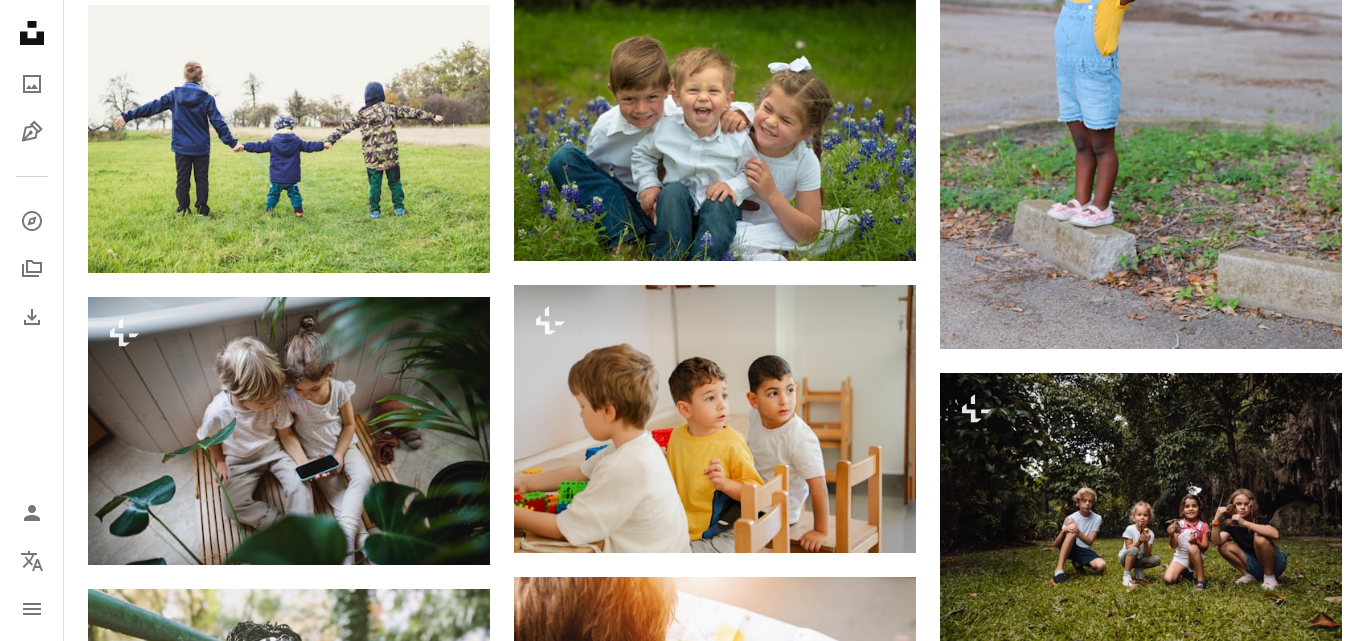 click on "An X shape Premium, ready to use images. Get unlimited access. A plus sign Members-only content added monthly A plus sign Unlimited royalty-free downloads A plus sign Illustrations  New A plus sign Enhanced legal protections yearly 66%  off monthly $12   $4 USD per month * Get  Unsplash+ * When paid annually, billed upfront  $48 Taxes where applicable. Renews automatically. Cancel anytime." at bounding box center (683, 5751) 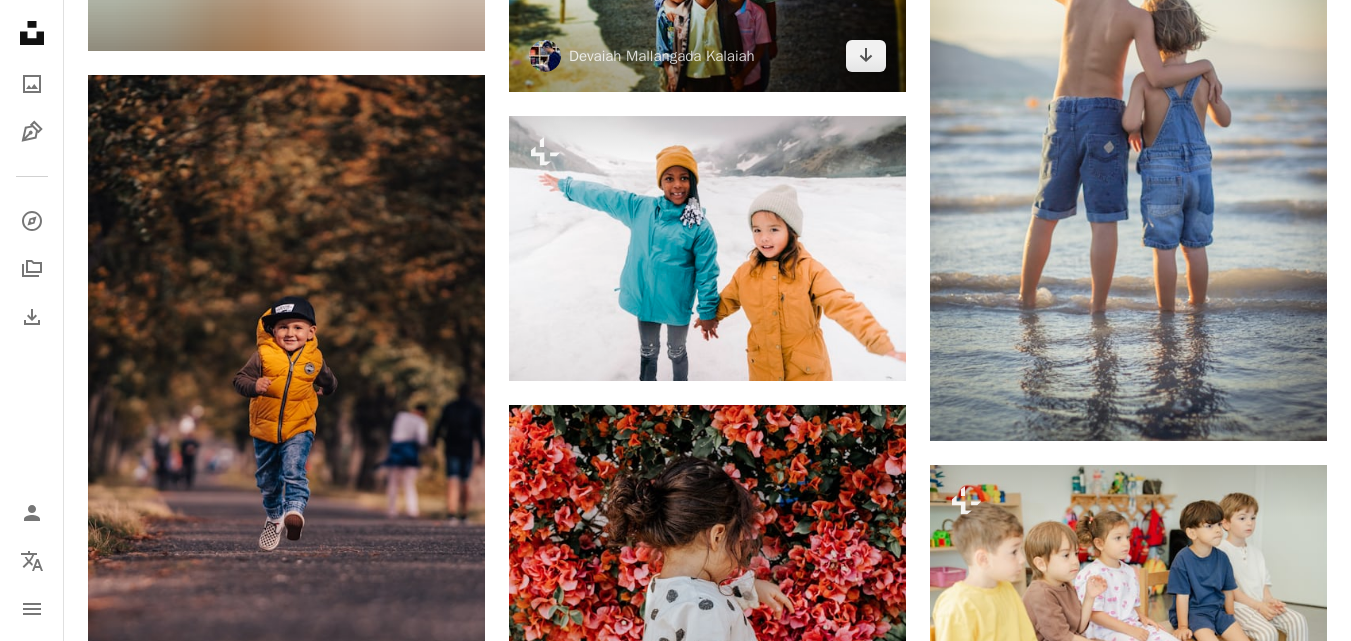 scroll, scrollTop: 17227, scrollLeft: 0, axis: vertical 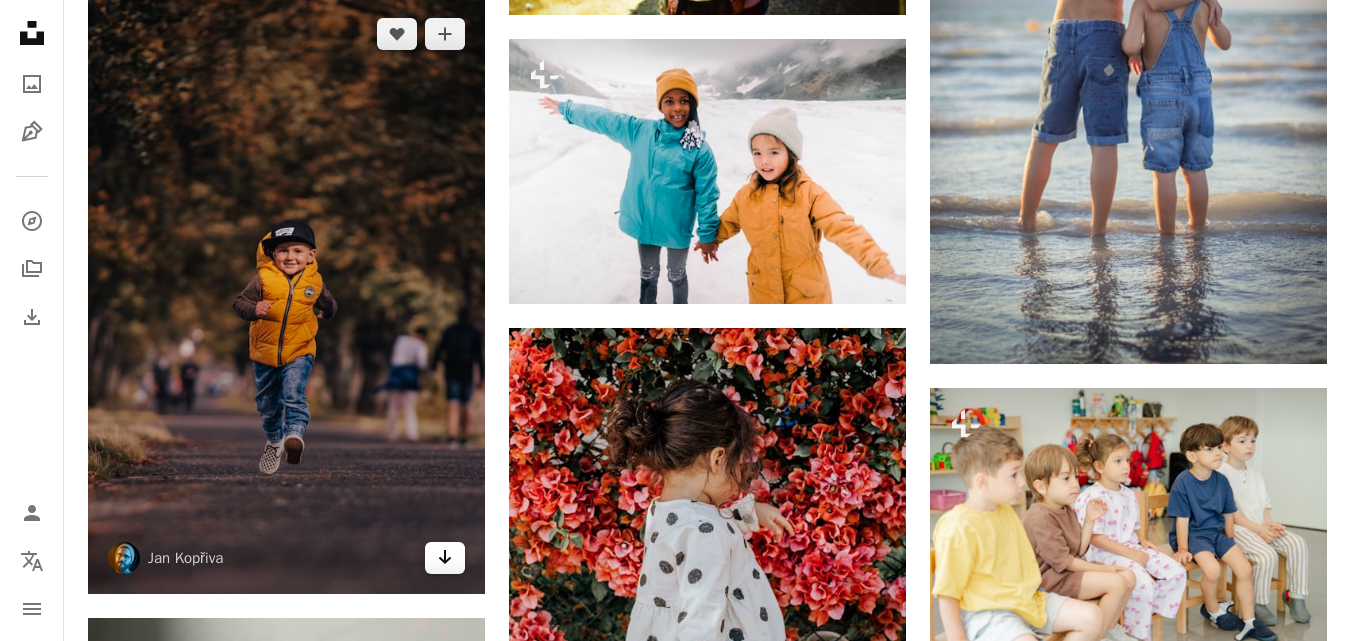 click on "Arrow pointing down" 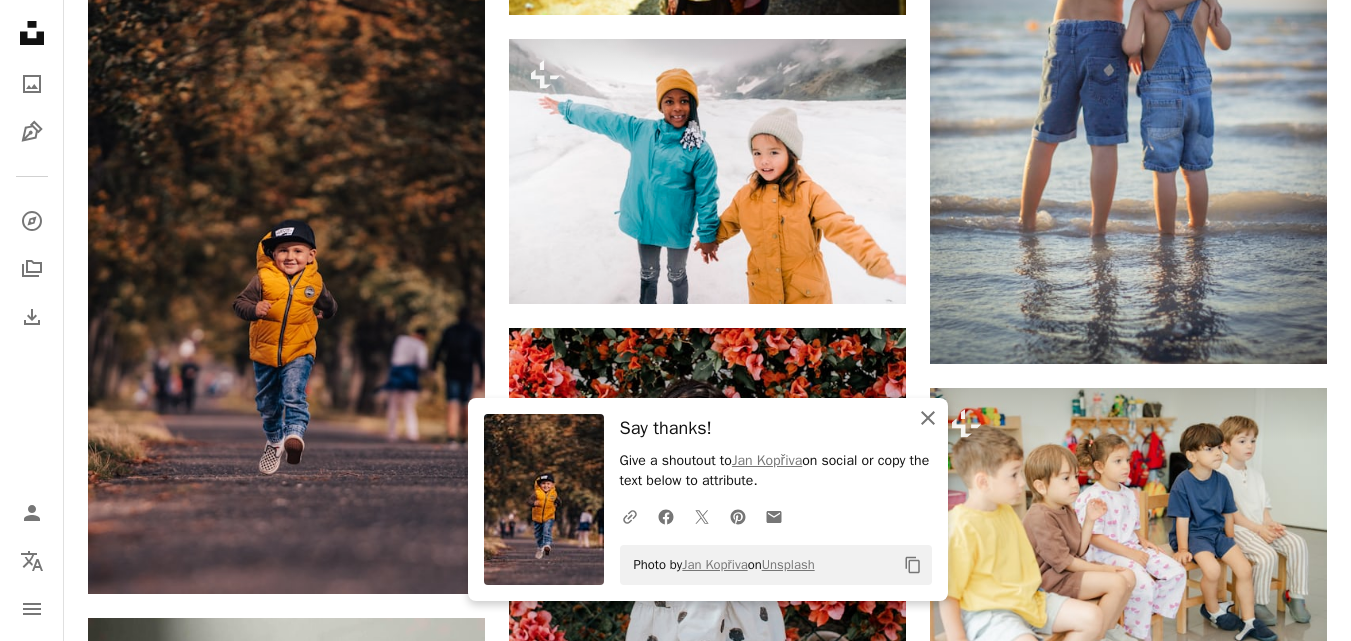 click on "An X shape" 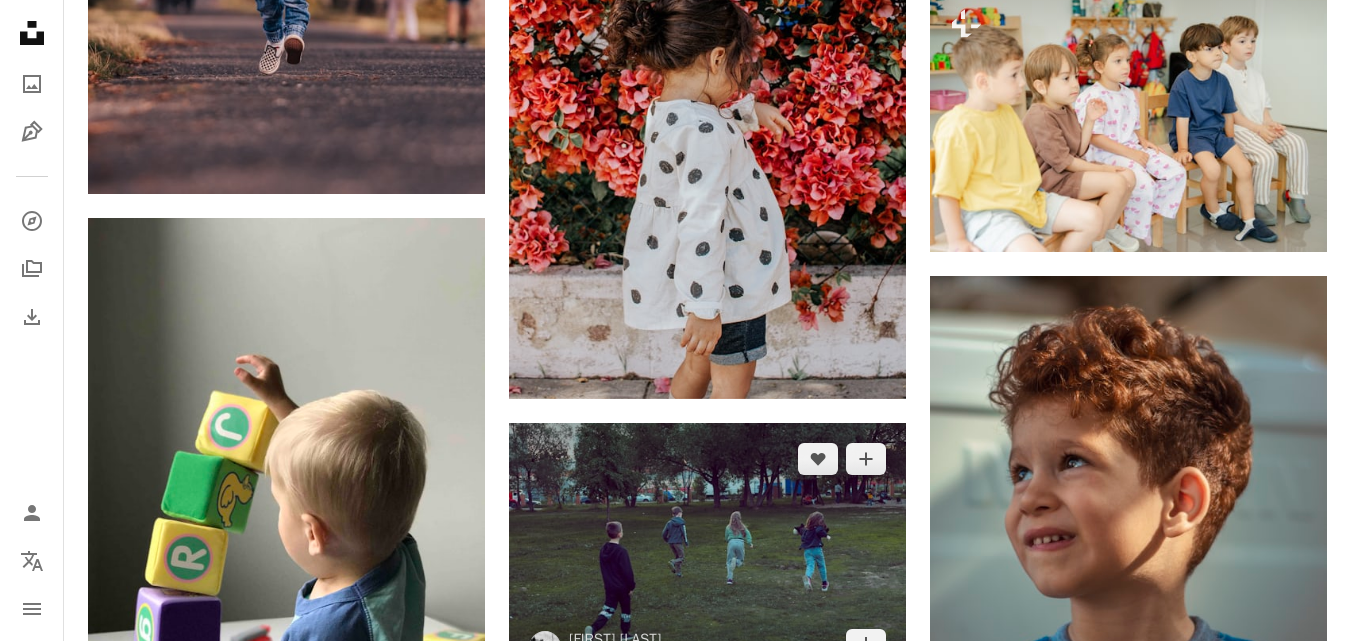 scroll, scrollTop: 17827, scrollLeft: 0, axis: vertical 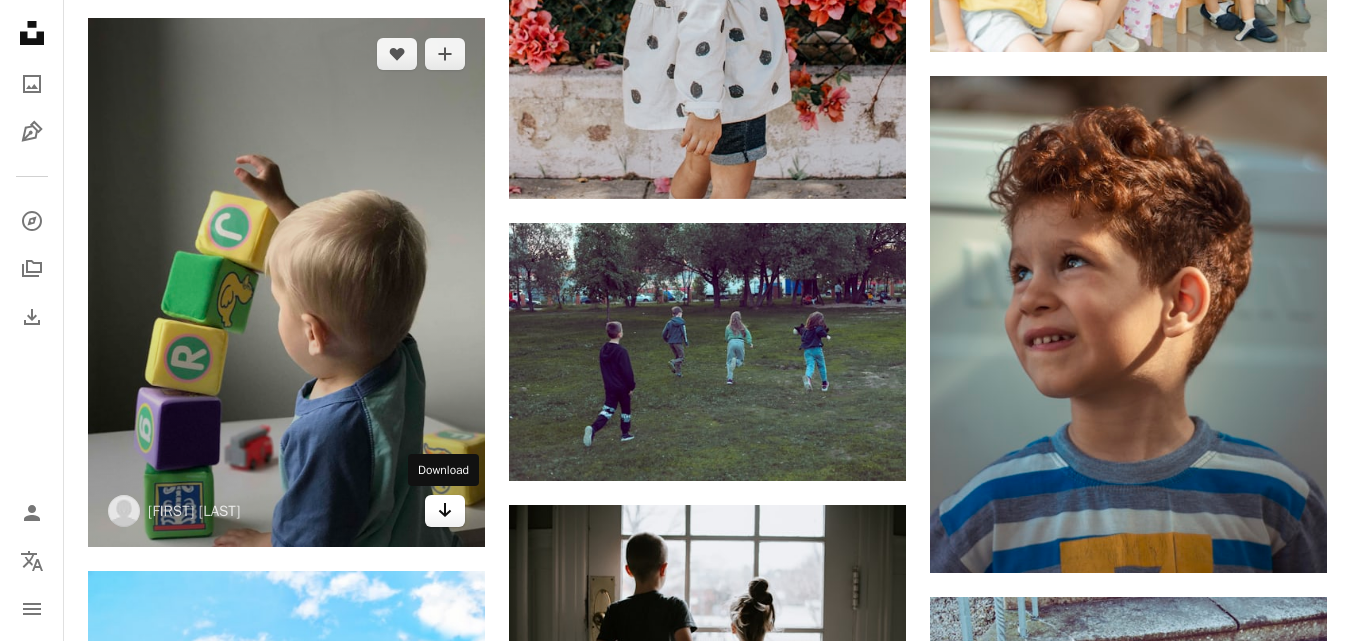 click on "Arrow pointing down" at bounding box center (445, 511) 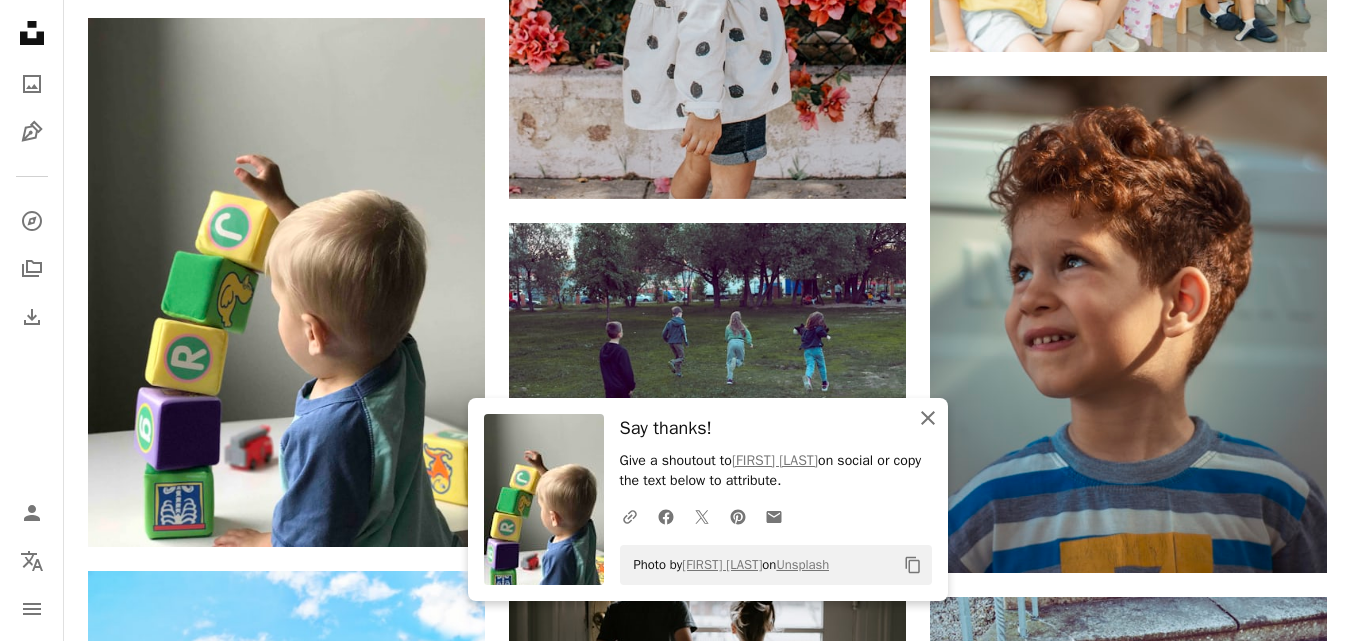 click 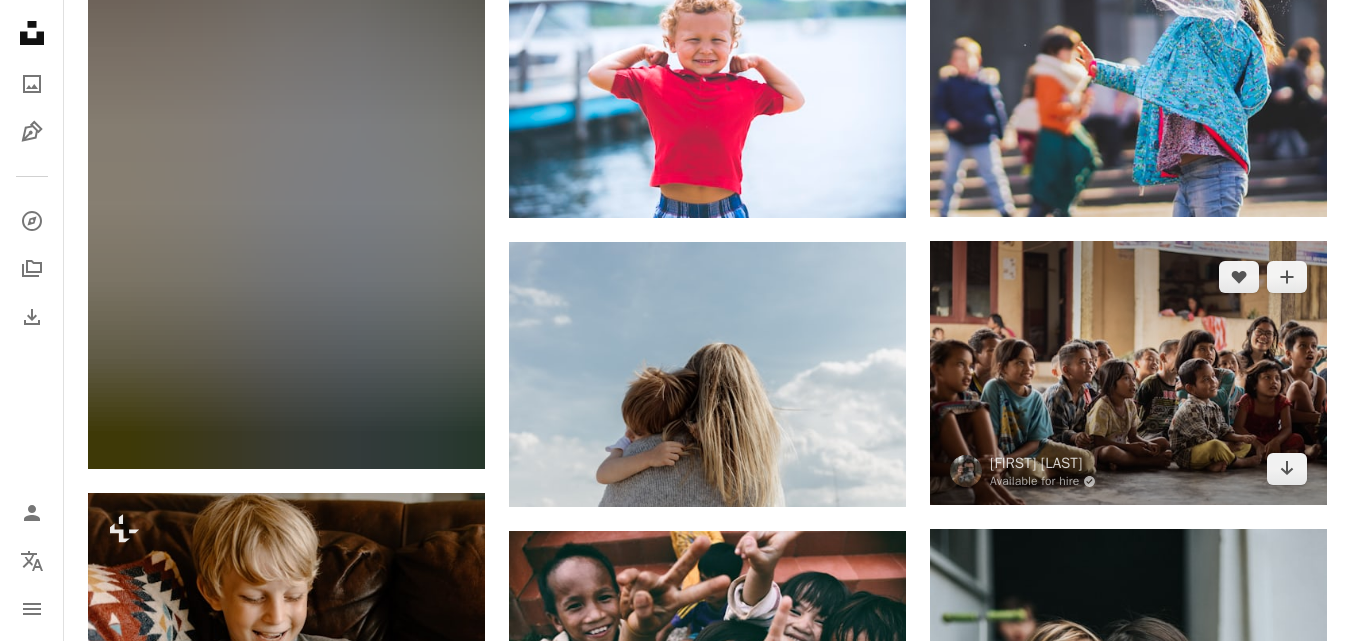scroll, scrollTop: 10027, scrollLeft: 0, axis: vertical 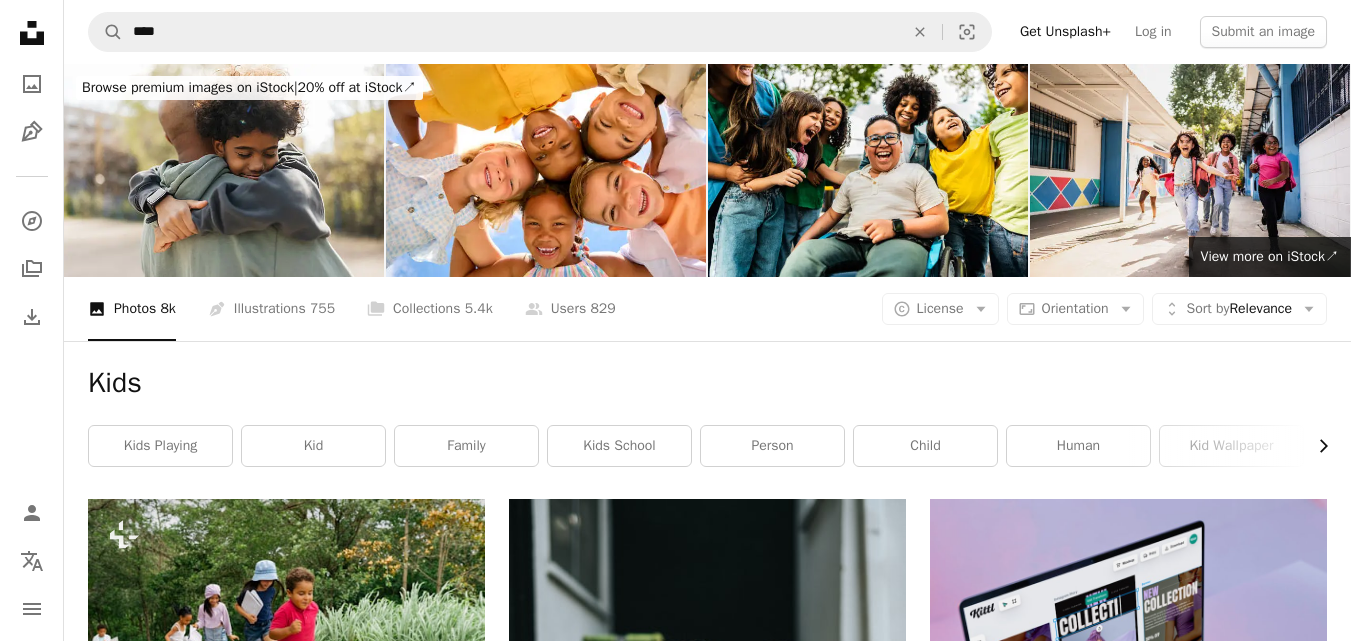click on "Chevron right" 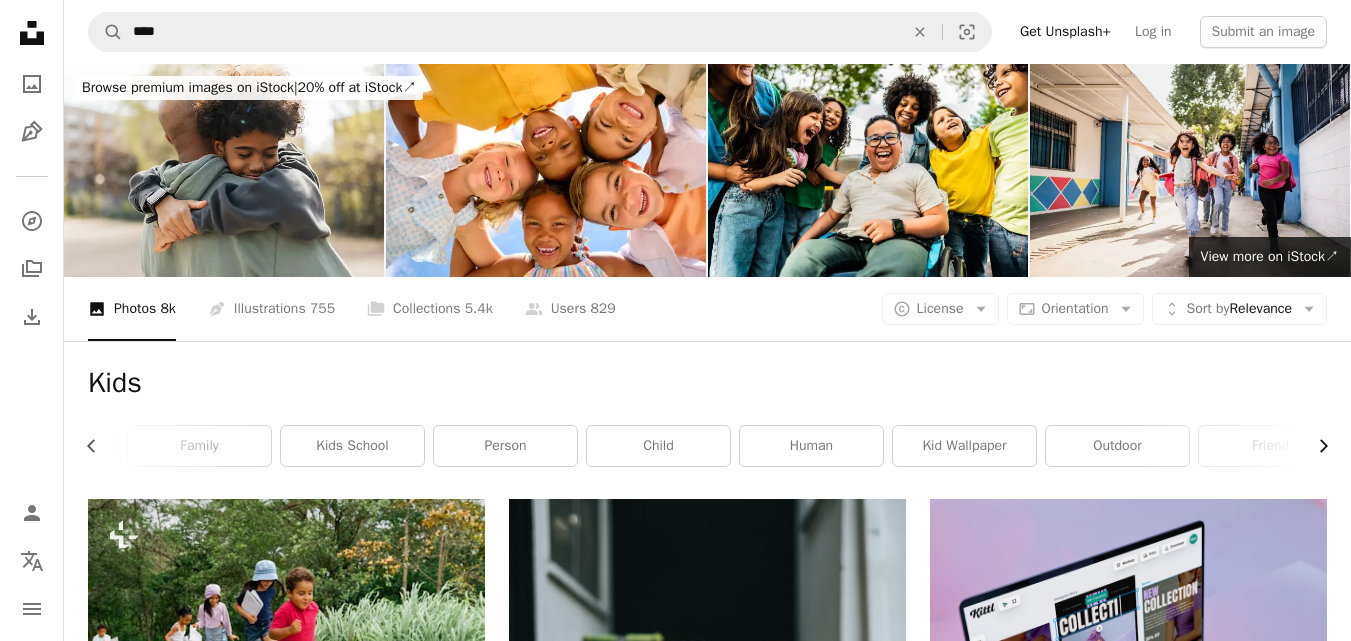 scroll, scrollTop: 0, scrollLeft: 283, axis: horizontal 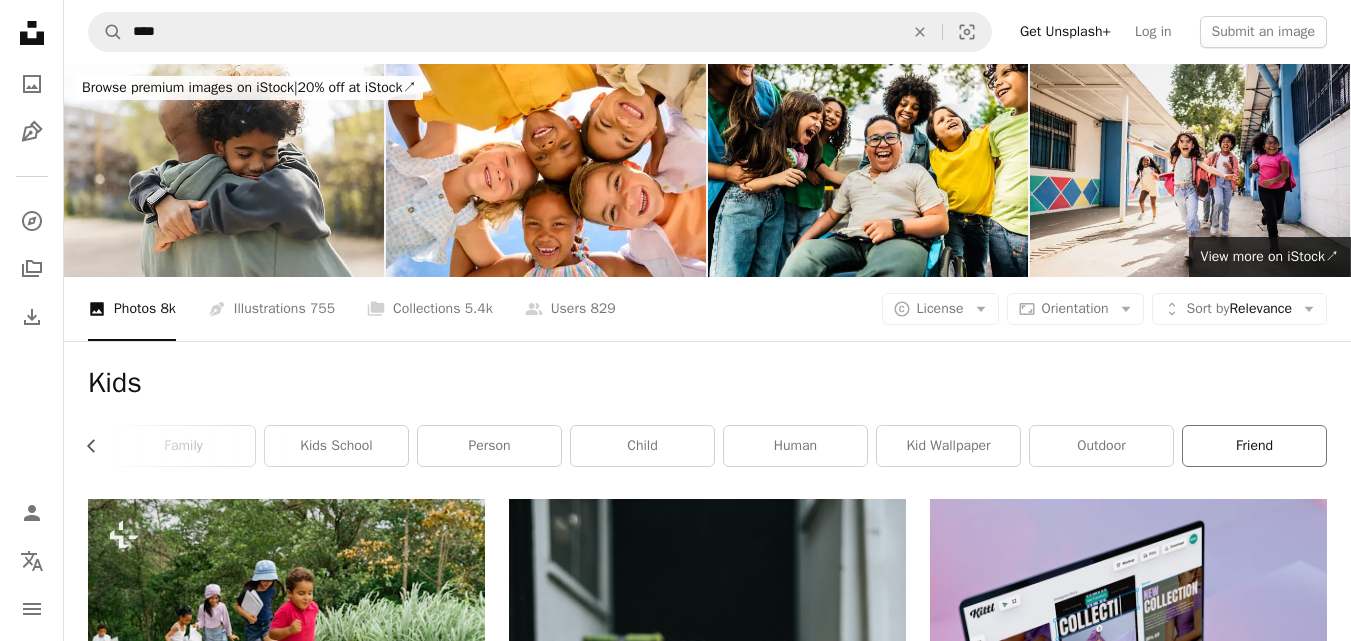 click on "friend" at bounding box center [1254, 446] 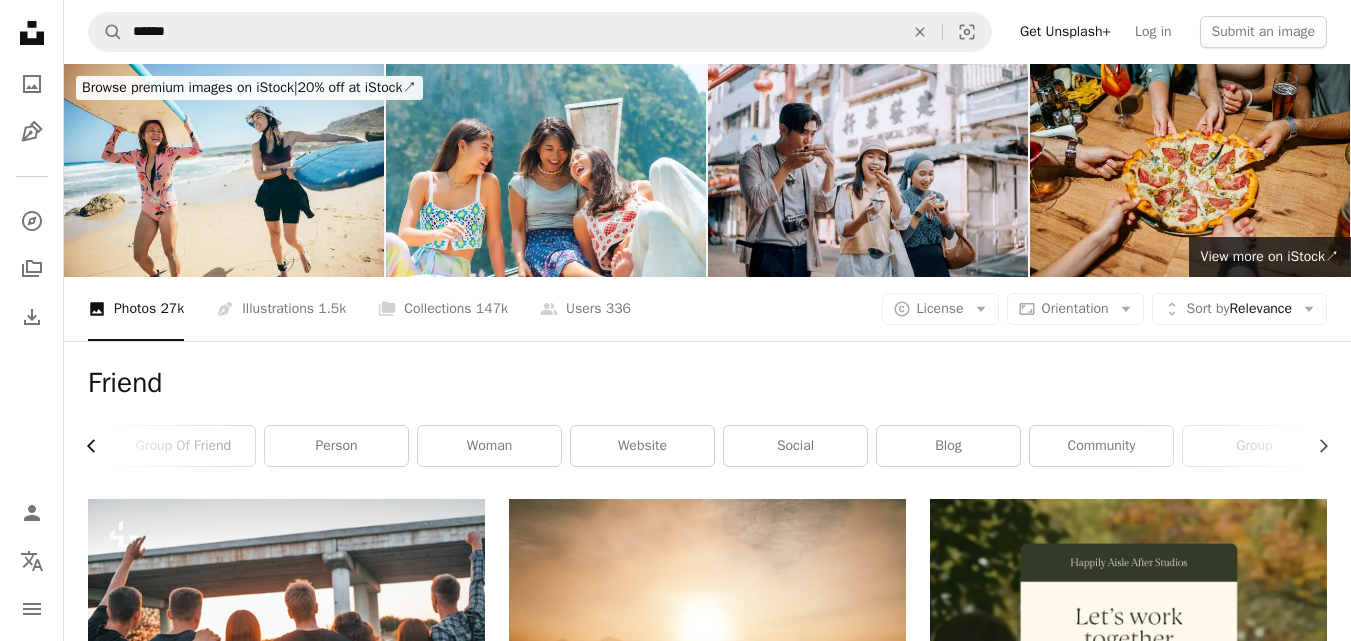 click on "Chevron left" 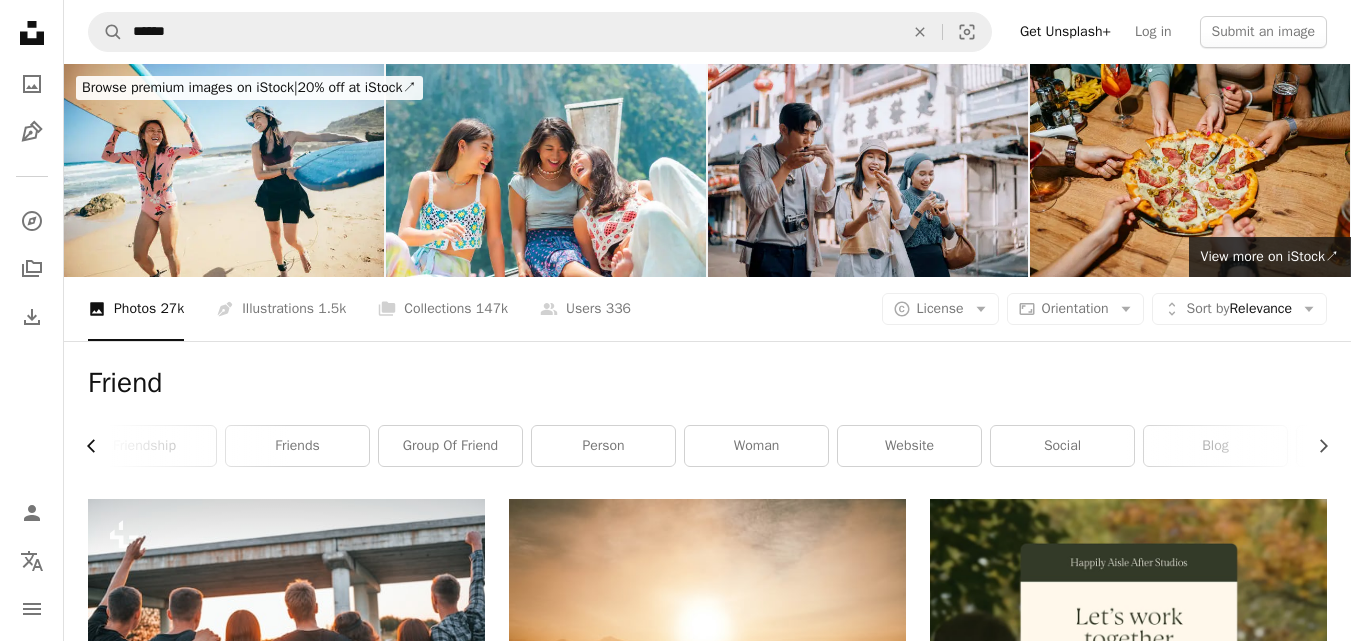 scroll, scrollTop: 0, scrollLeft: 0, axis: both 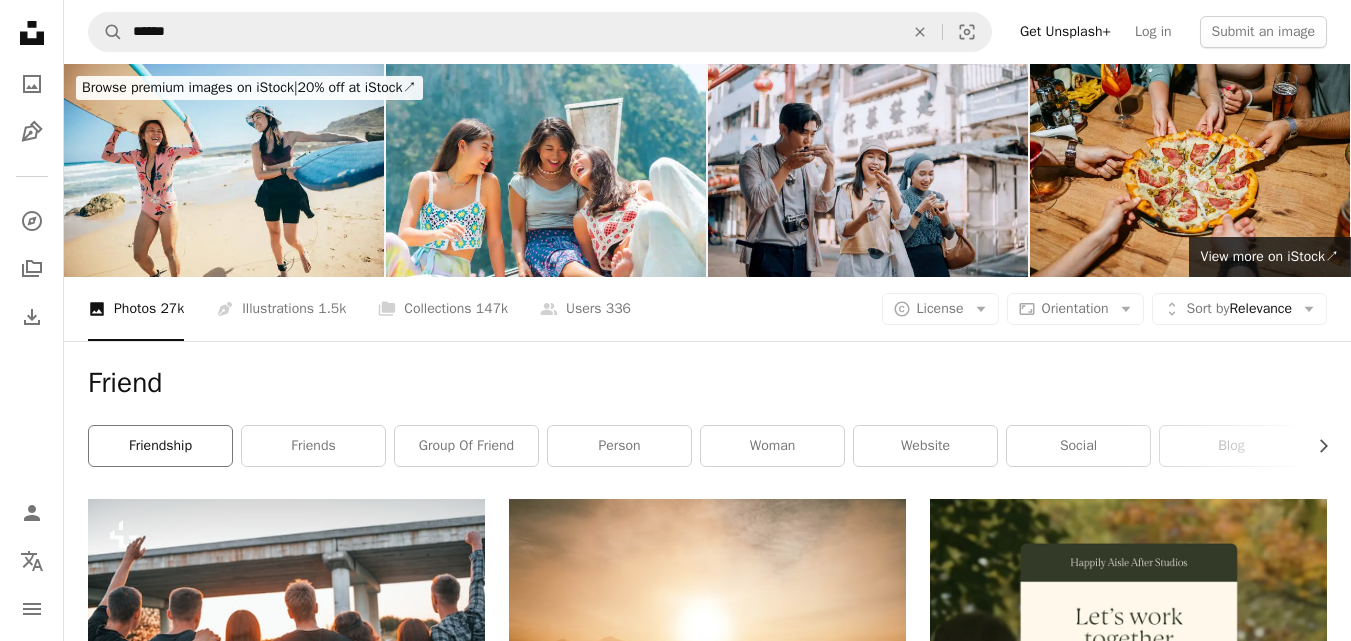 click on "friendship" at bounding box center [160, 446] 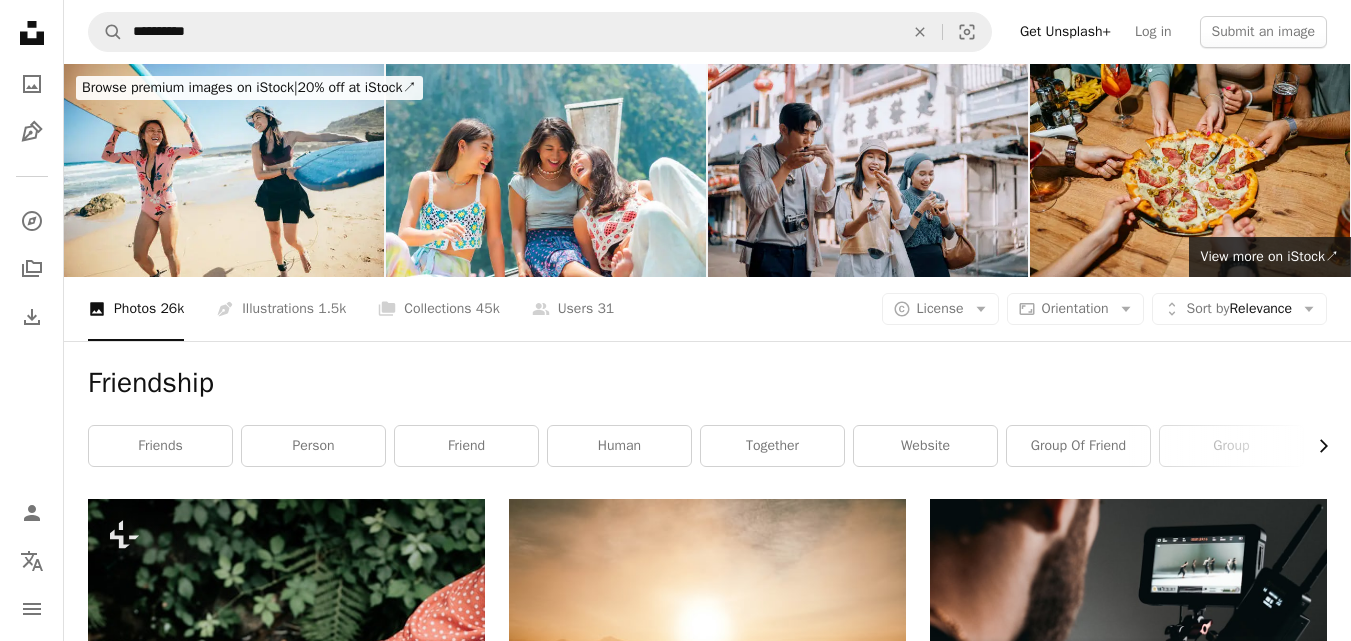 click on "Chevron right" 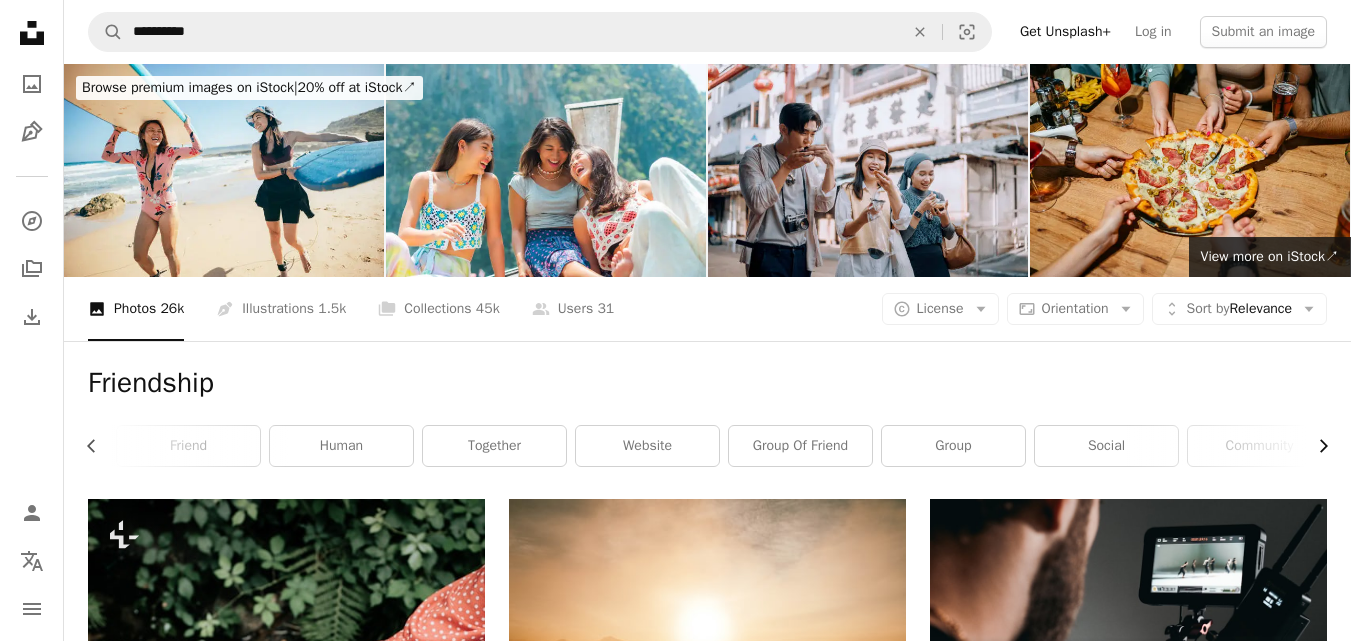 scroll, scrollTop: 0, scrollLeft: 300, axis: horizontal 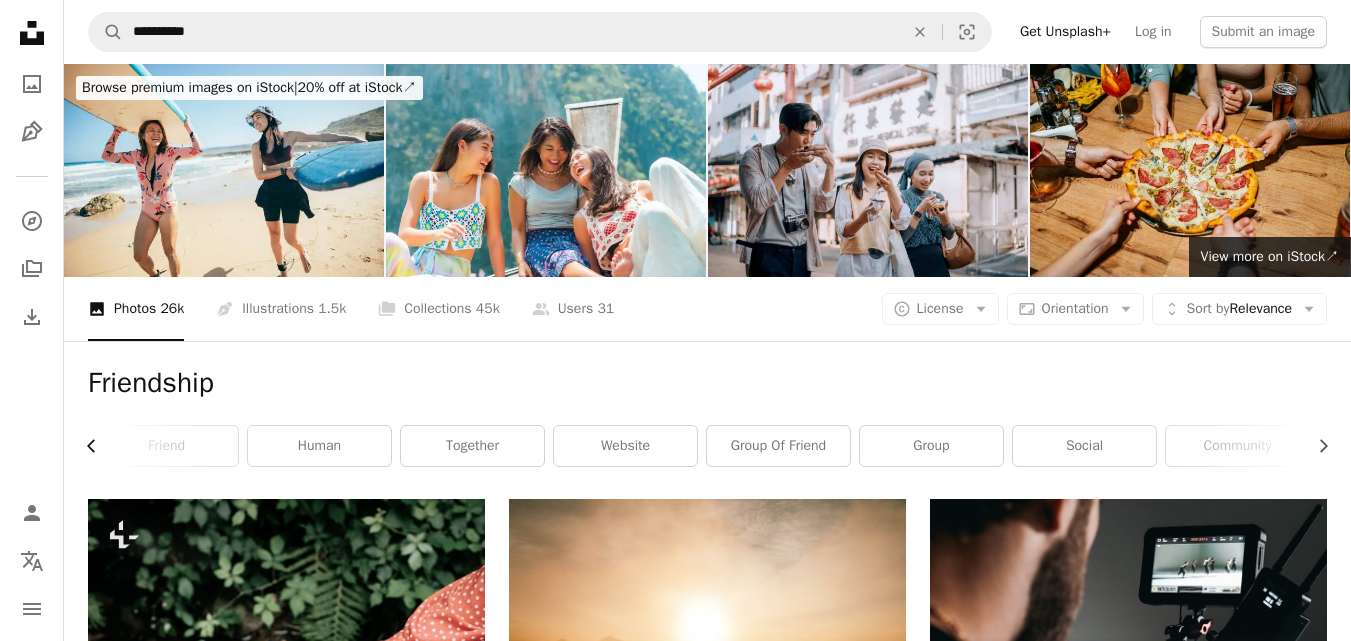 click on "Chevron left" 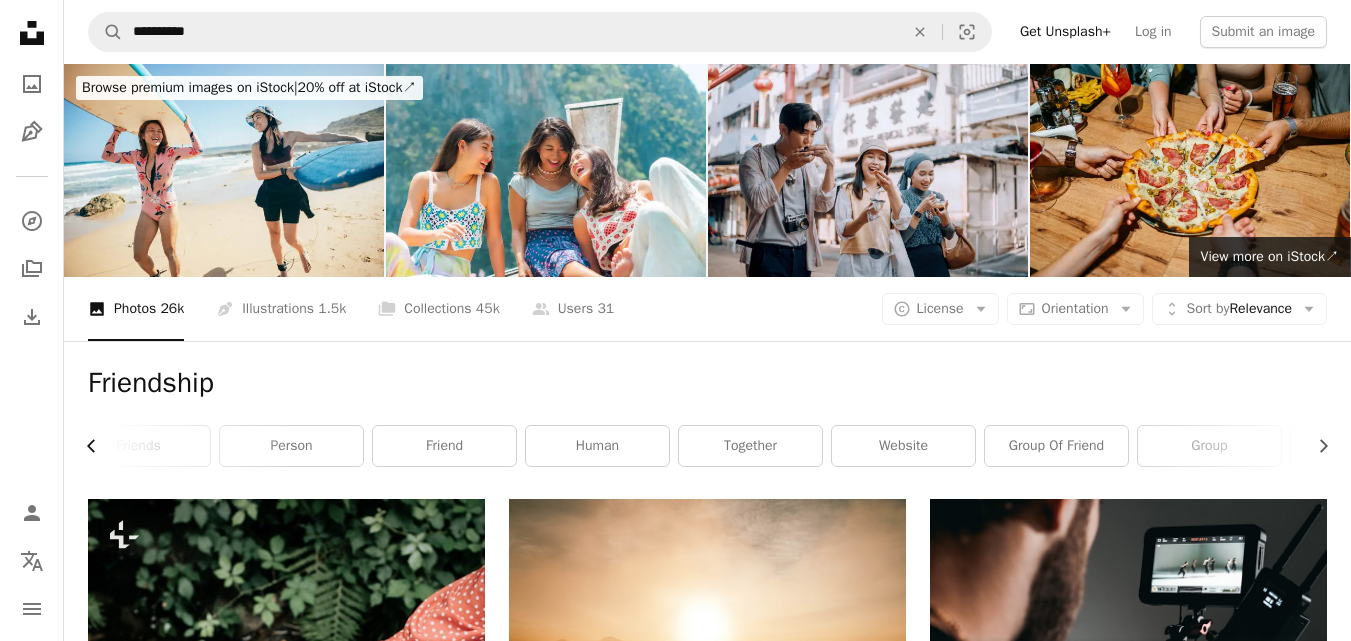scroll, scrollTop: 0, scrollLeft: 0, axis: both 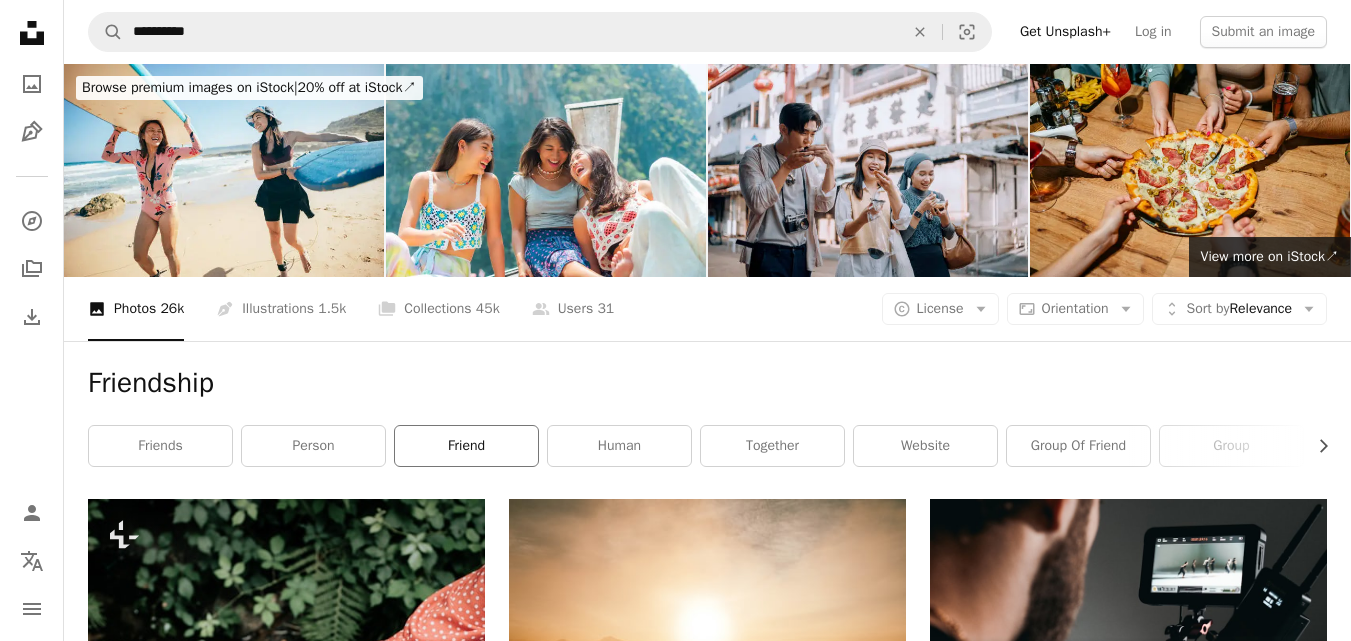 click on "friend" at bounding box center [466, 446] 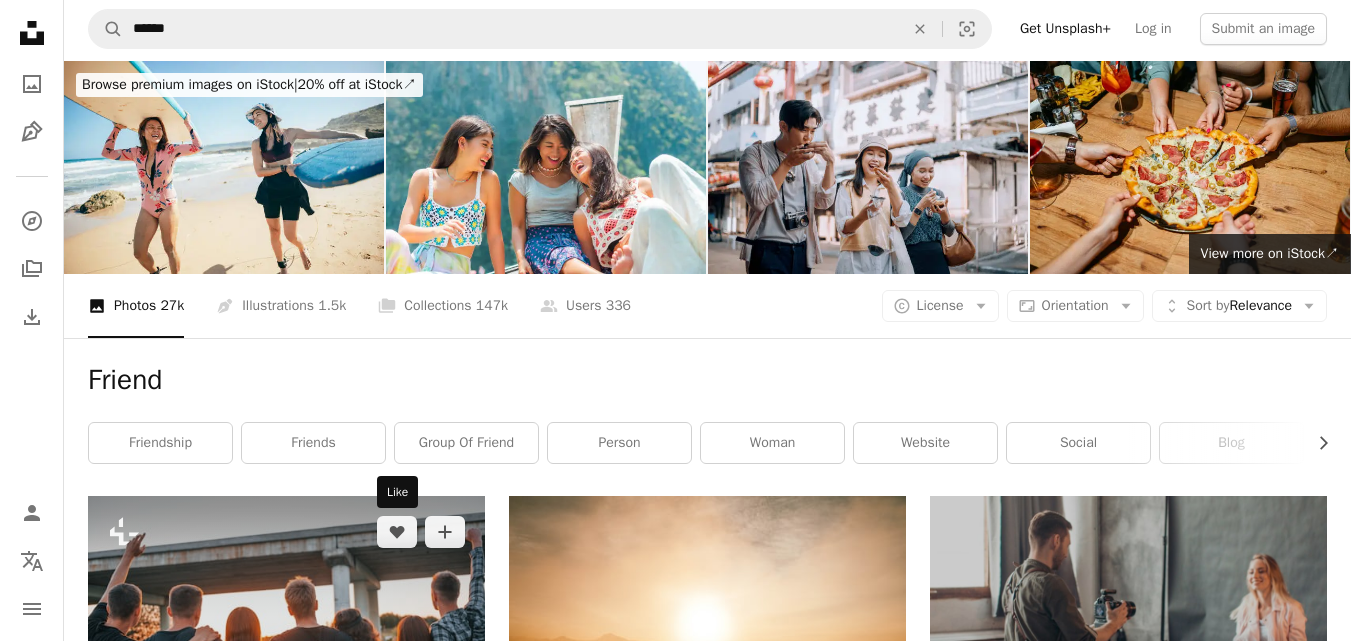 scroll, scrollTop: 0, scrollLeft: 0, axis: both 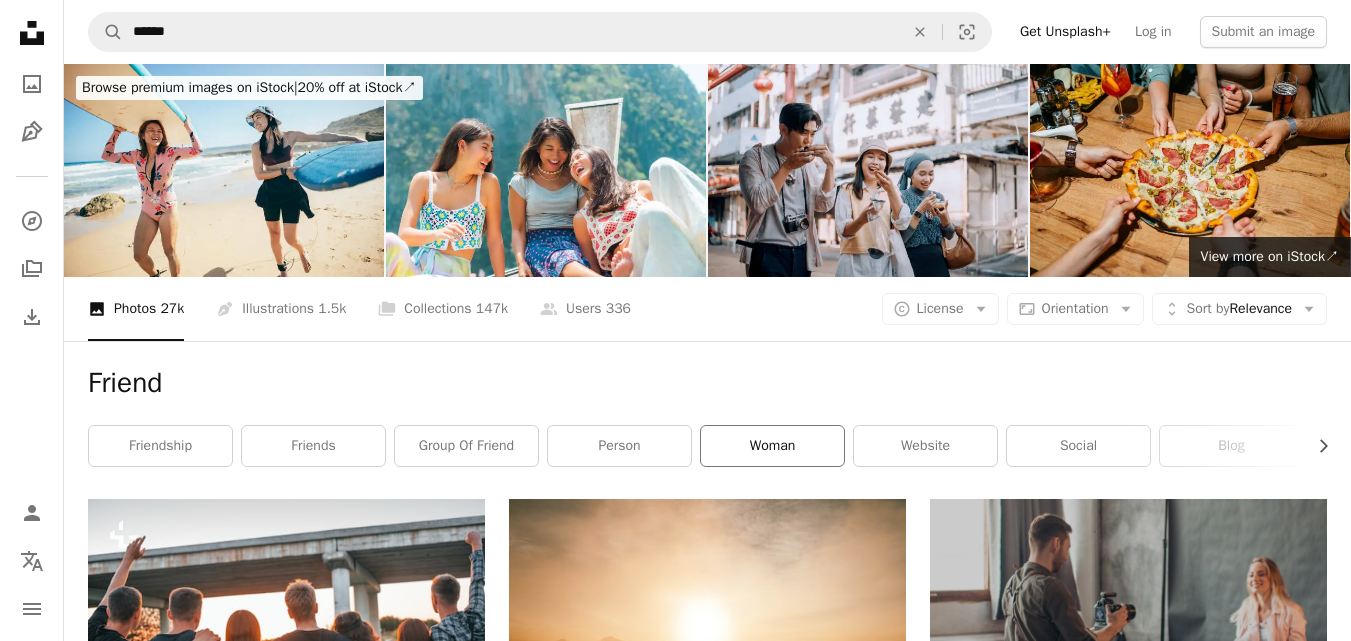 click on "woman" at bounding box center [772, 446] 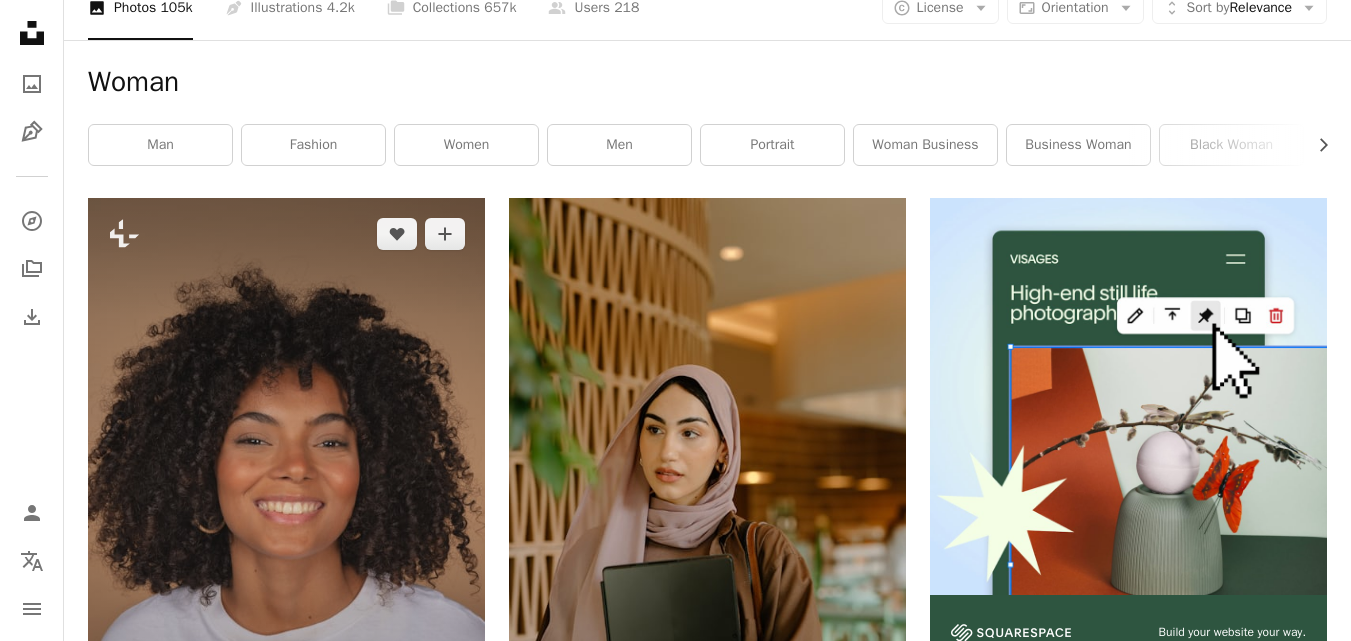 scroll, scrollTop: 0, scrollLeft: 0, axis: both 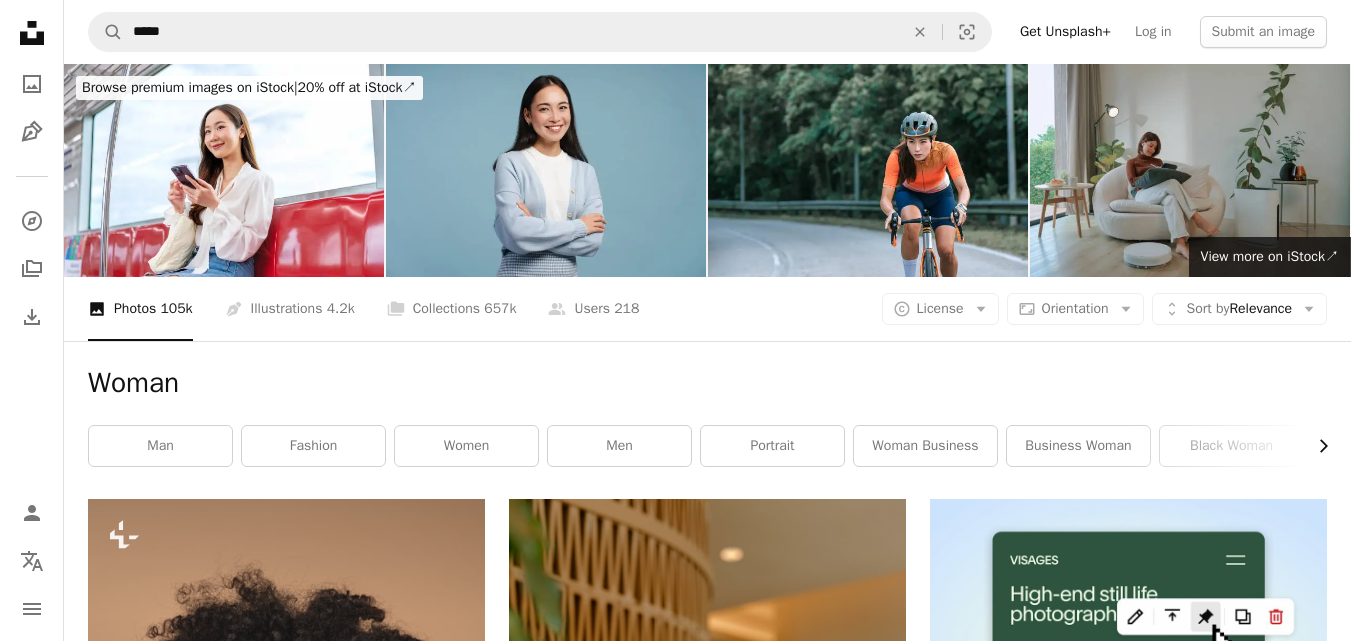 click on "Chevron right" 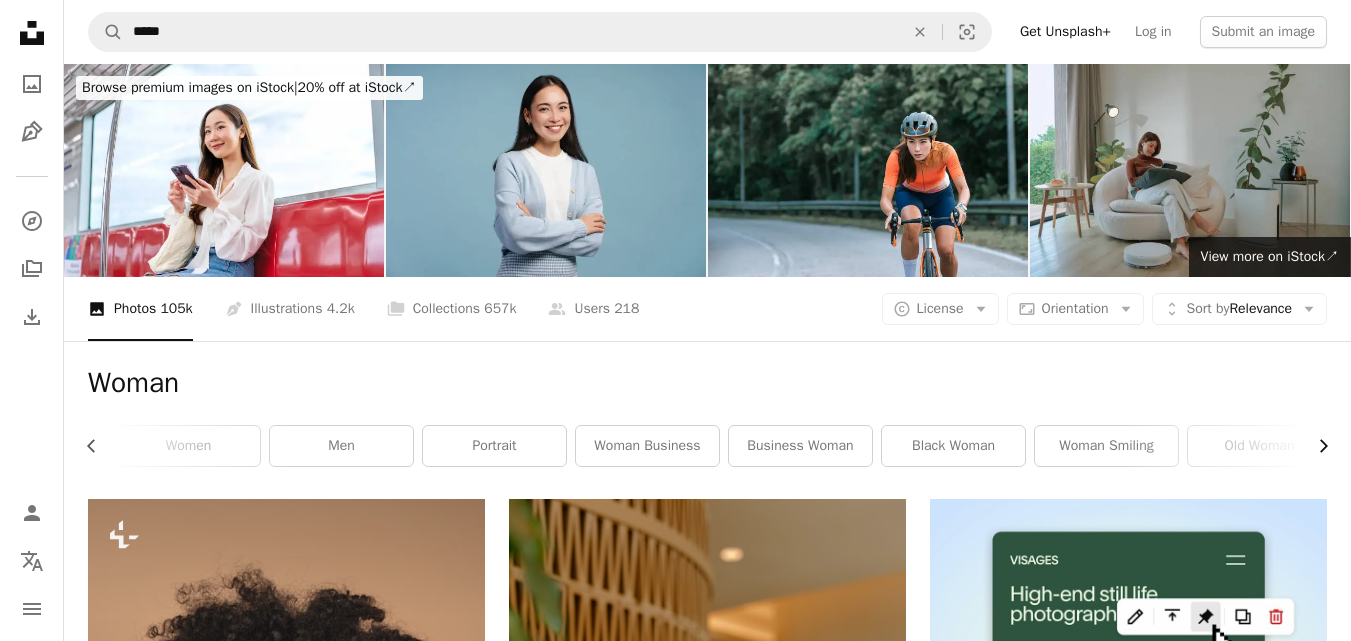 scroll, scrollTop: 0, scrollLeft: 300, axis: horizontal 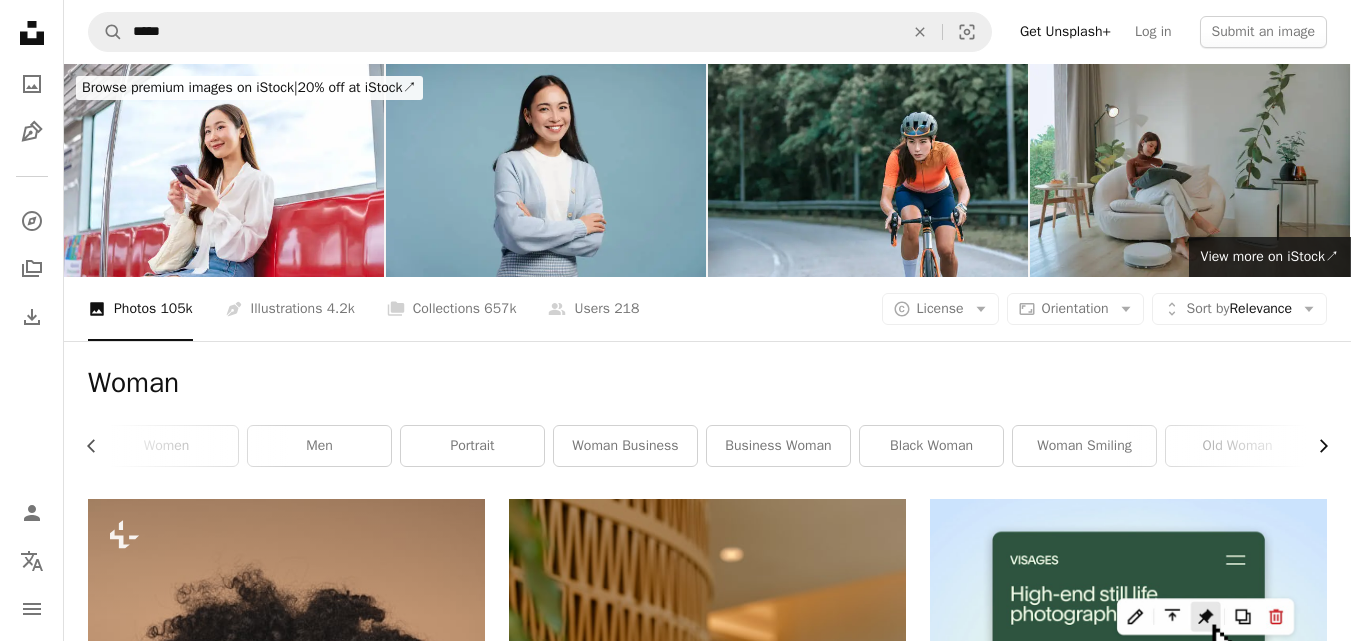 click on "Chevron right" 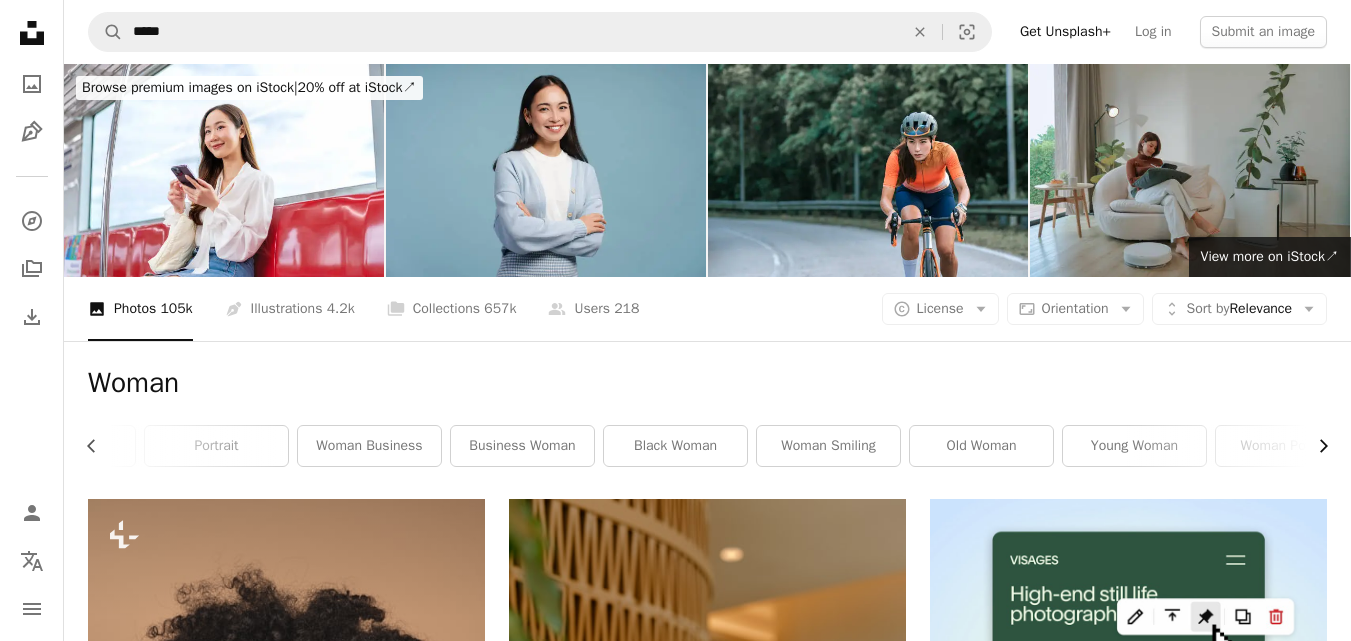 scroll, scrollTop: 0, scrollLeft: 589, axis: horizontal 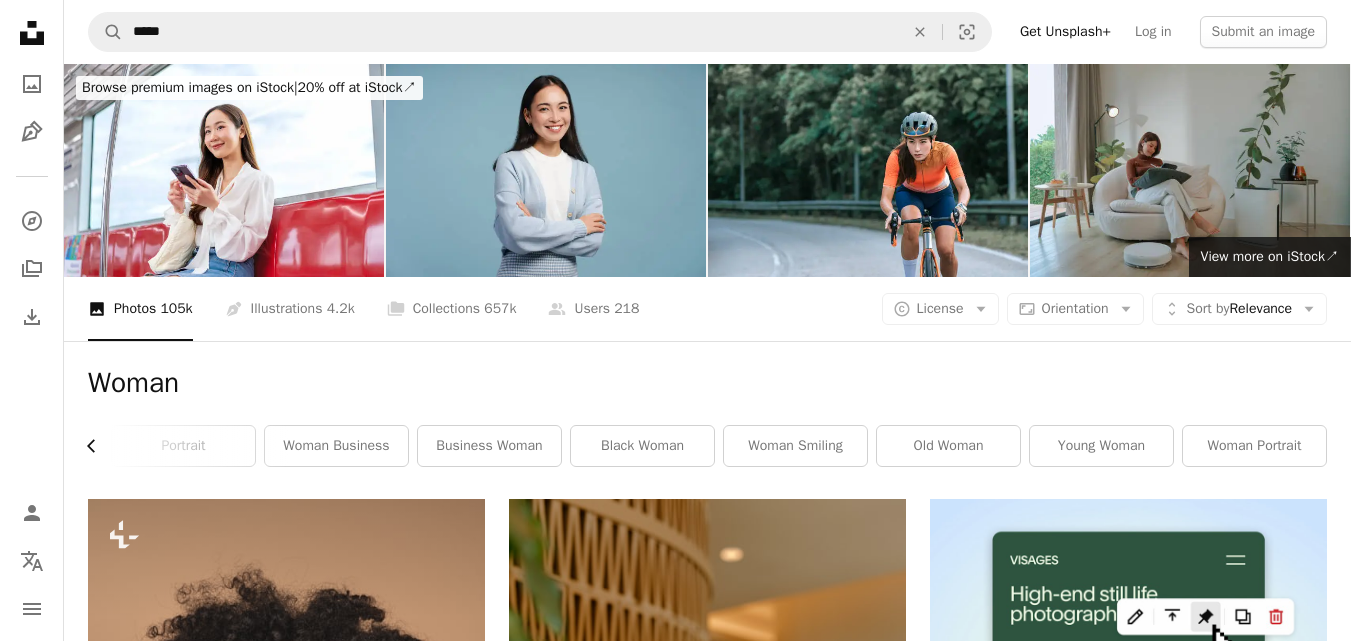 click on "Chevron left" 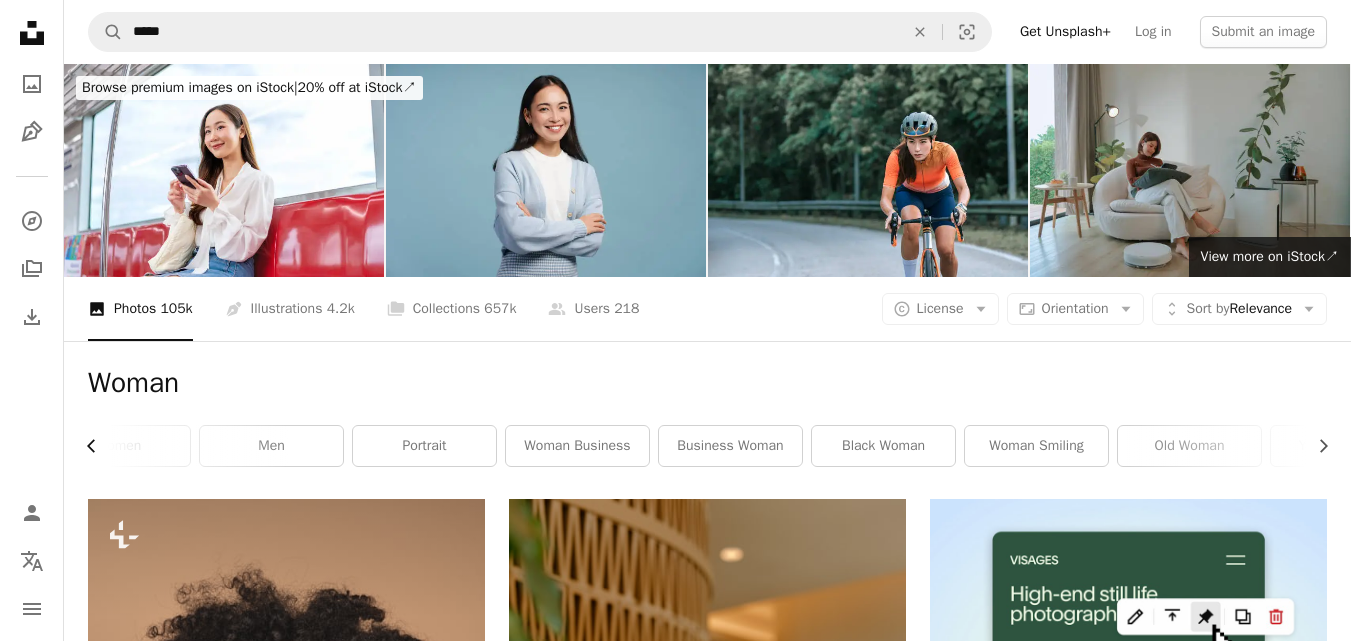 scroll, scrollTop: 0, scrollLeft: 289, axis: horizontal 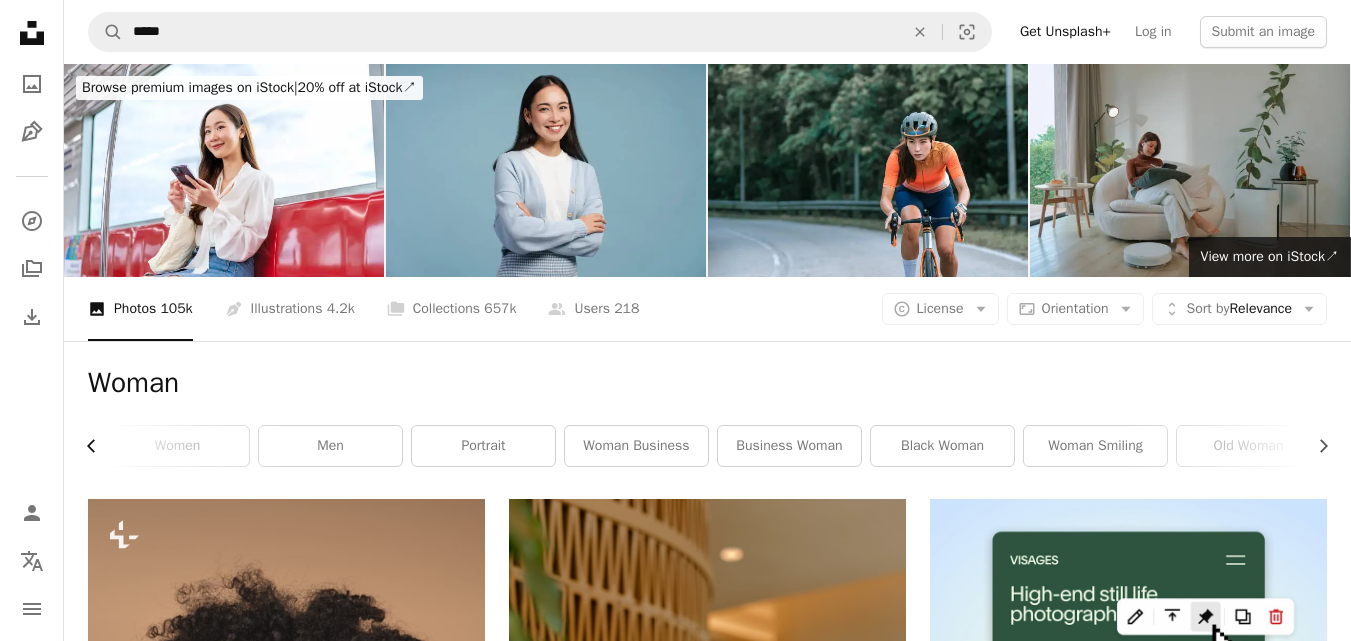 click on "Chevron left" 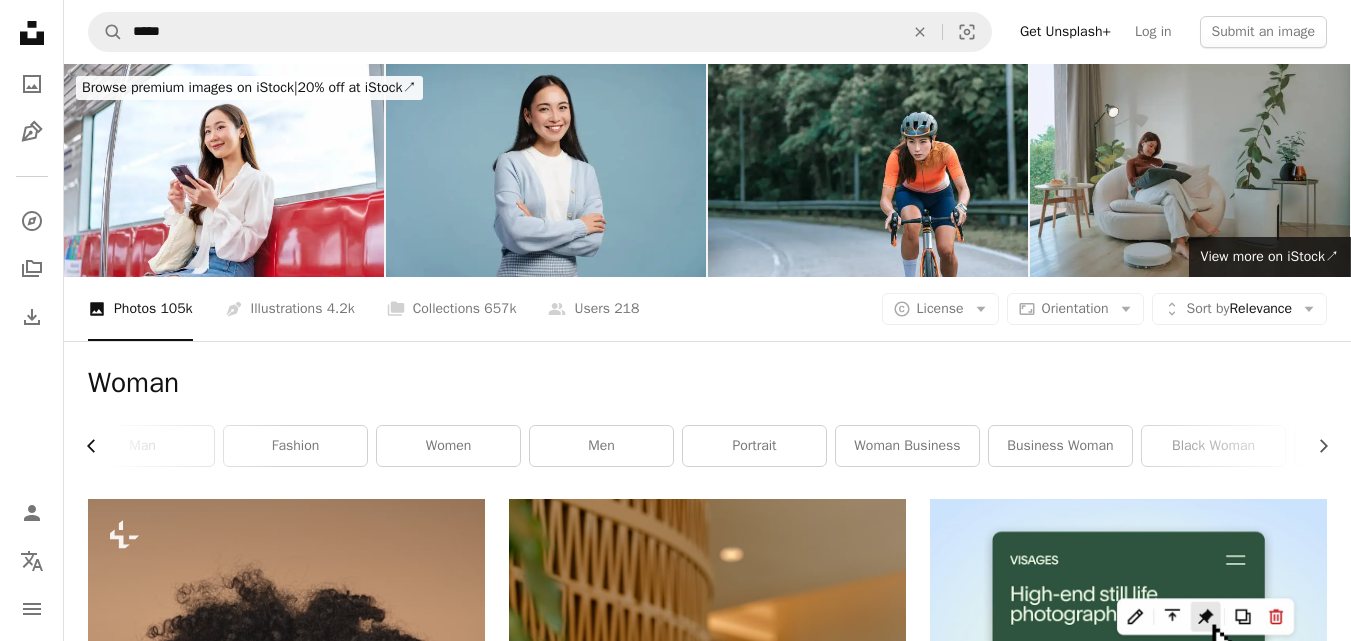 scroll, scrollTop: 0, scrollLeft: 0, axis: both 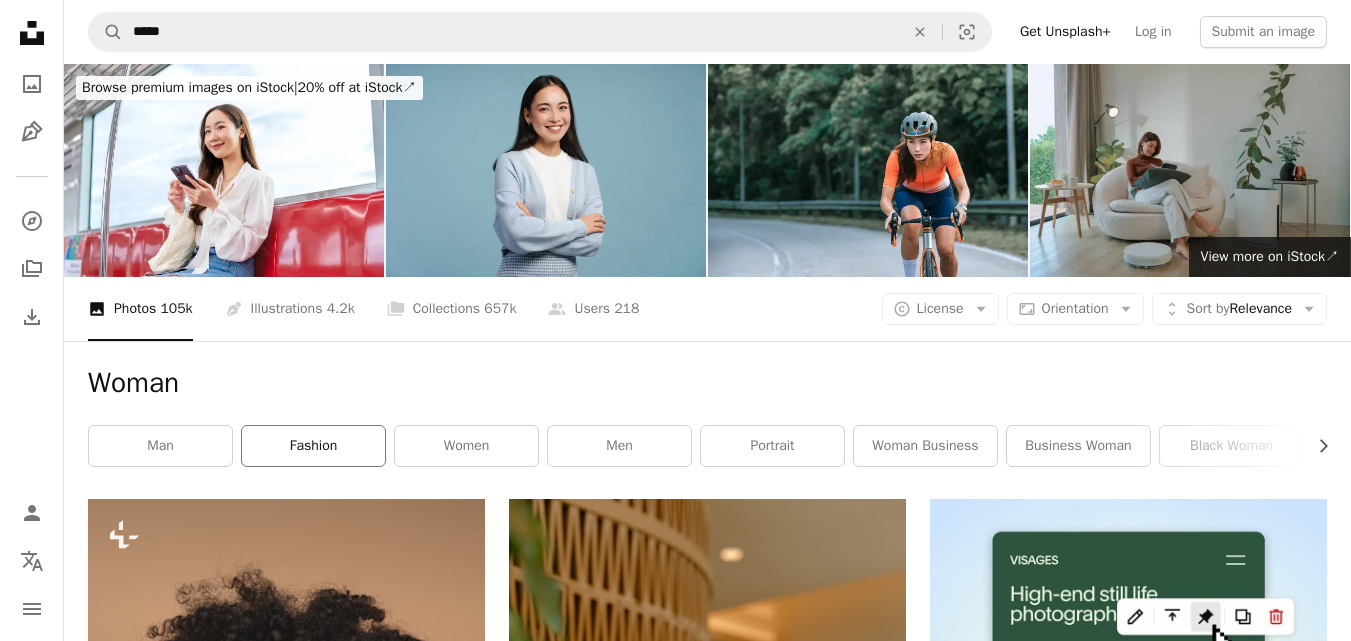 click on "fashion" at bounding box center [313, 446] 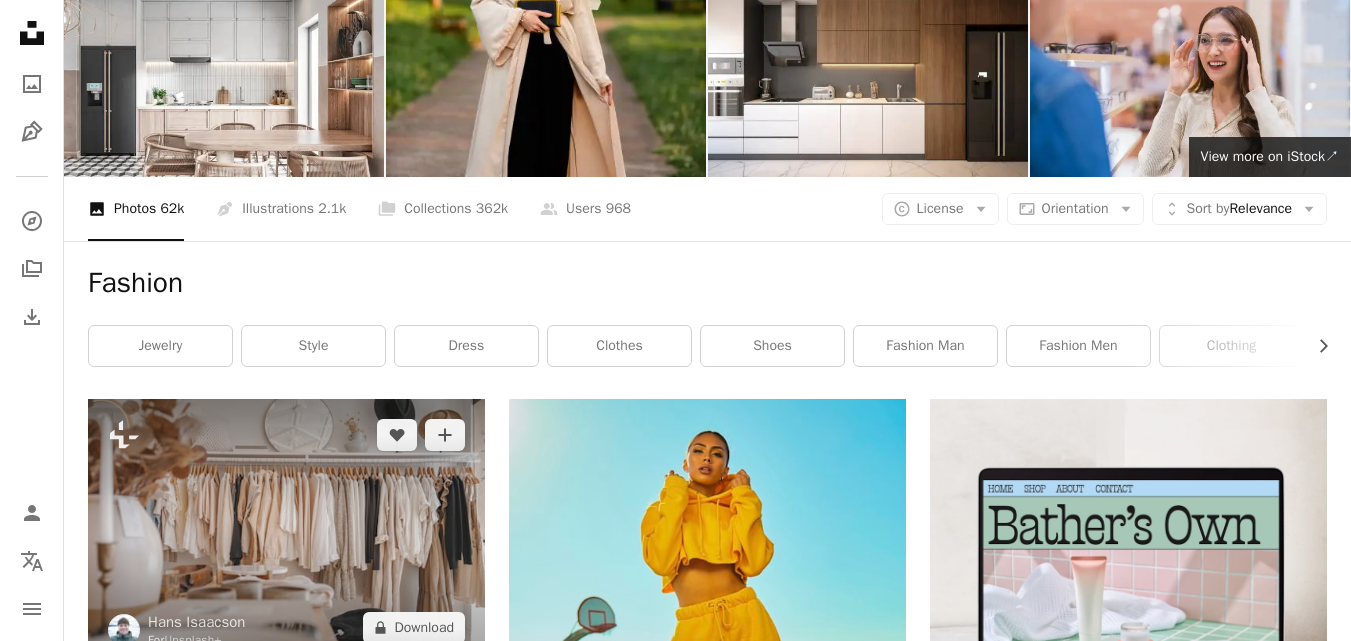 scroll, scrollTop: 0, scrollLeft: 0, axis: both 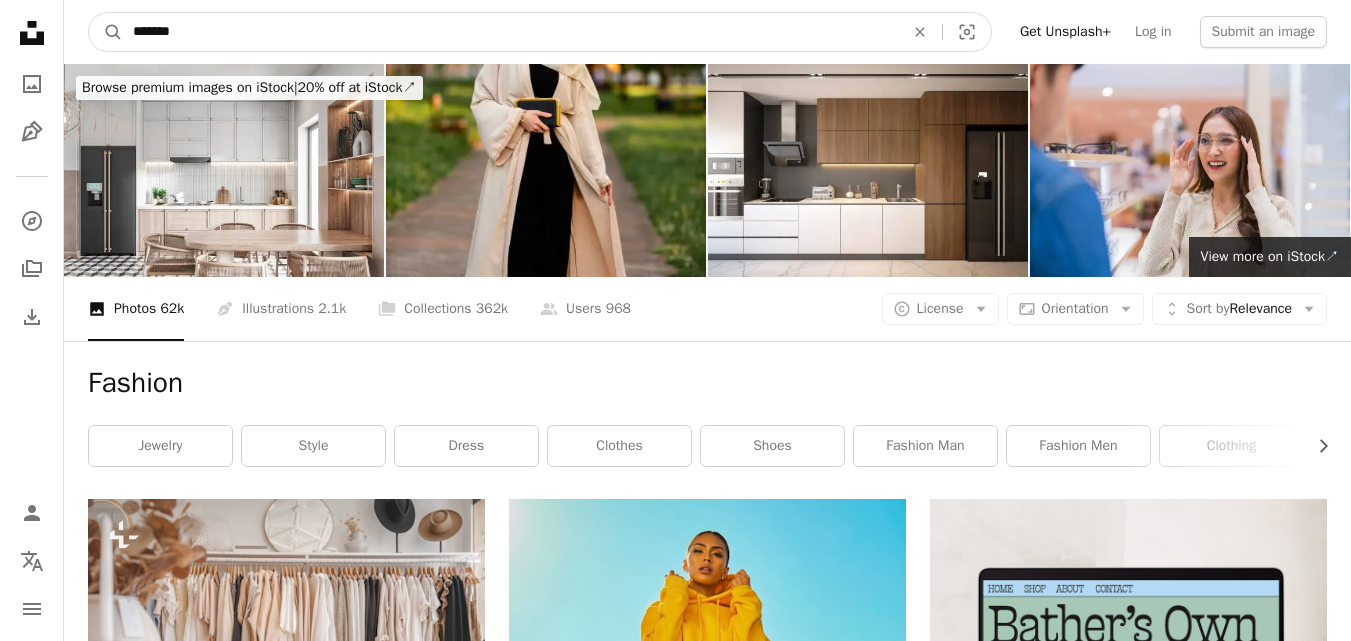 click on "*******" at bounding box center (510, 32) 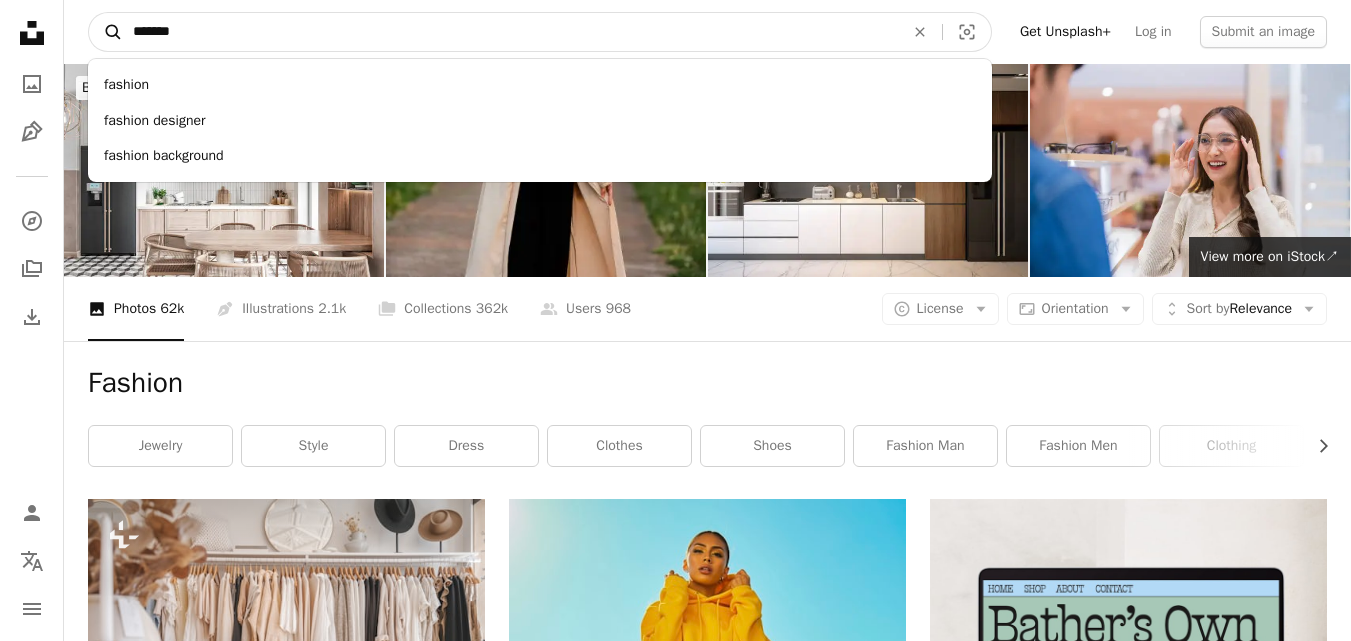 drag, startPoint x: 297, startPoint y: 27, endPoint x: 93, endPoint y: 28, distance: 204.00246 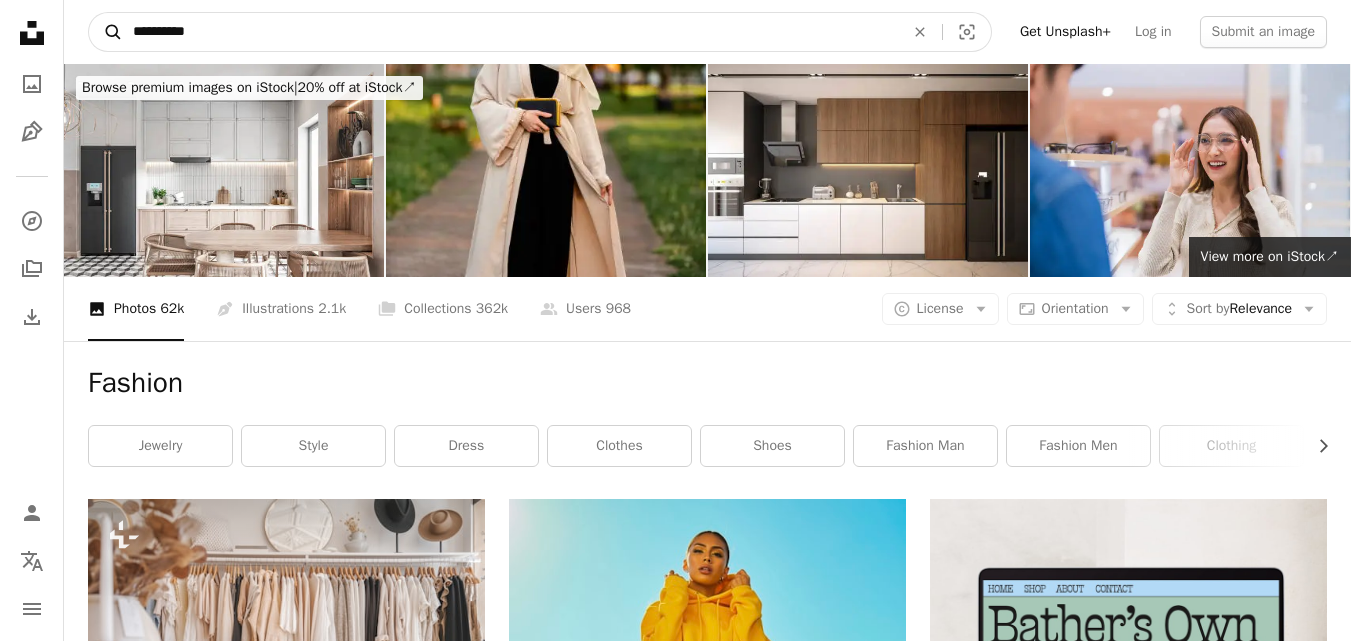 type on "**********" 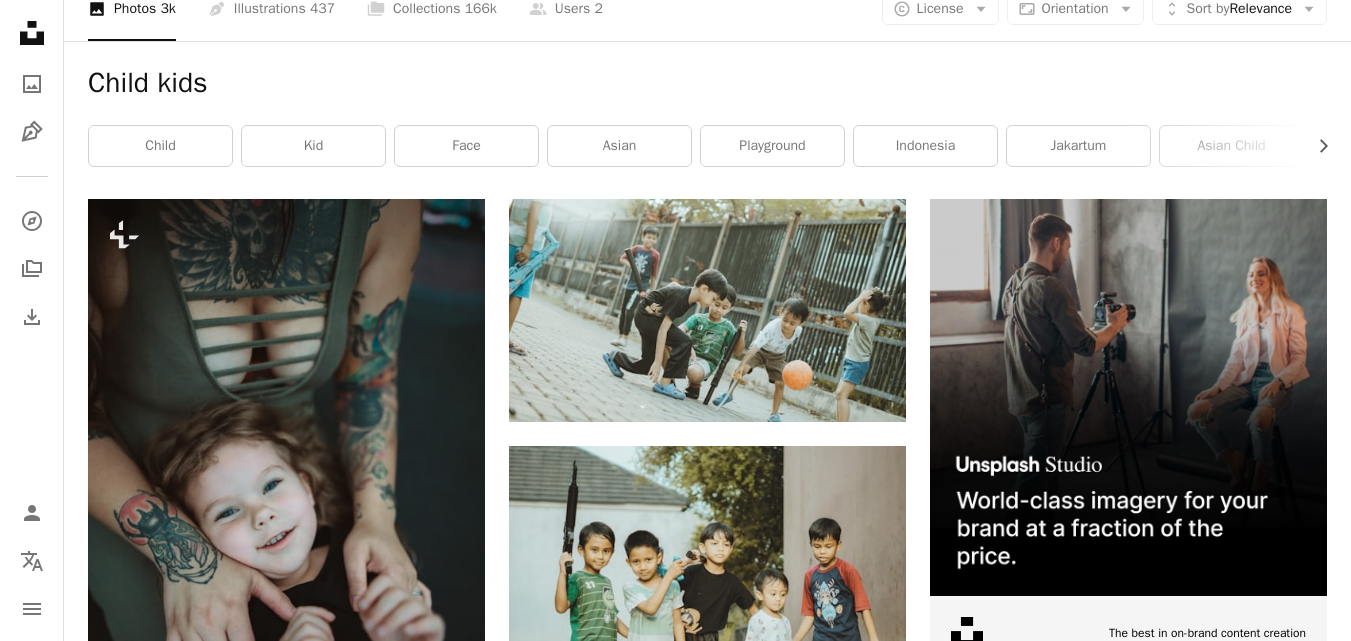 scroll, scrollTop: 0, scrollLeft: 0, axis: both 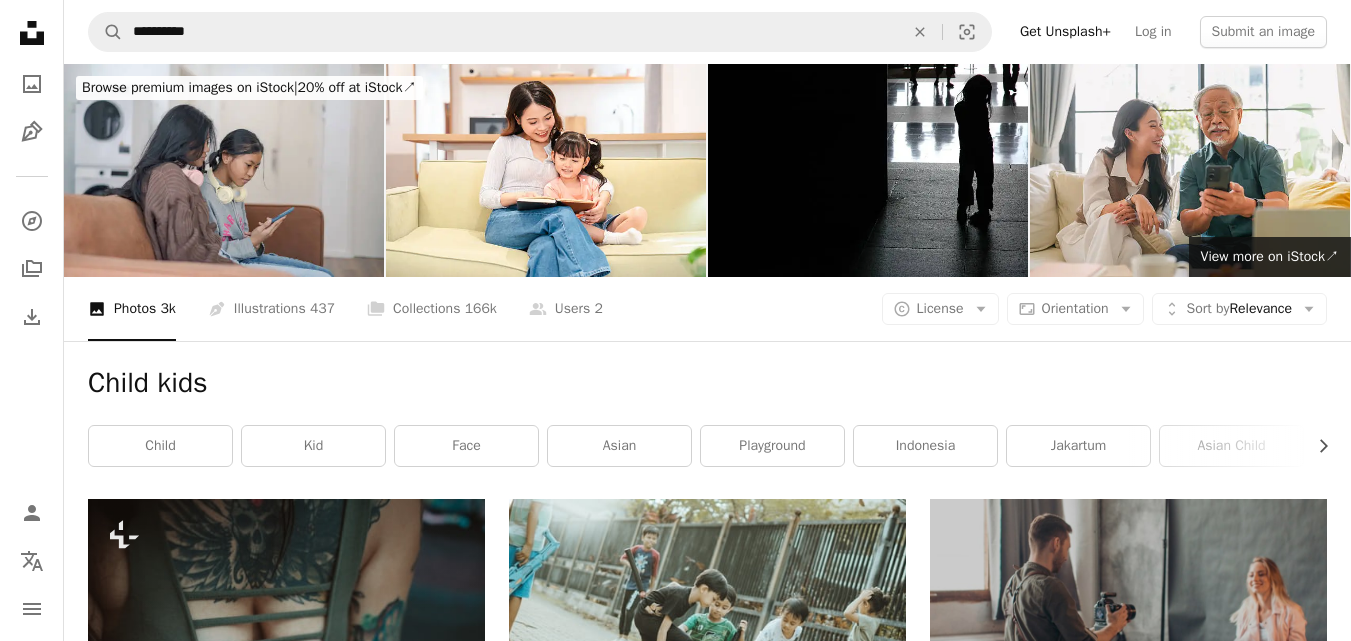 click on "Child kids Chevron right child kid face asian playground indonesia [CITY] asian child asian kid play group kids outside kids face" at bounding box center [707, 420] 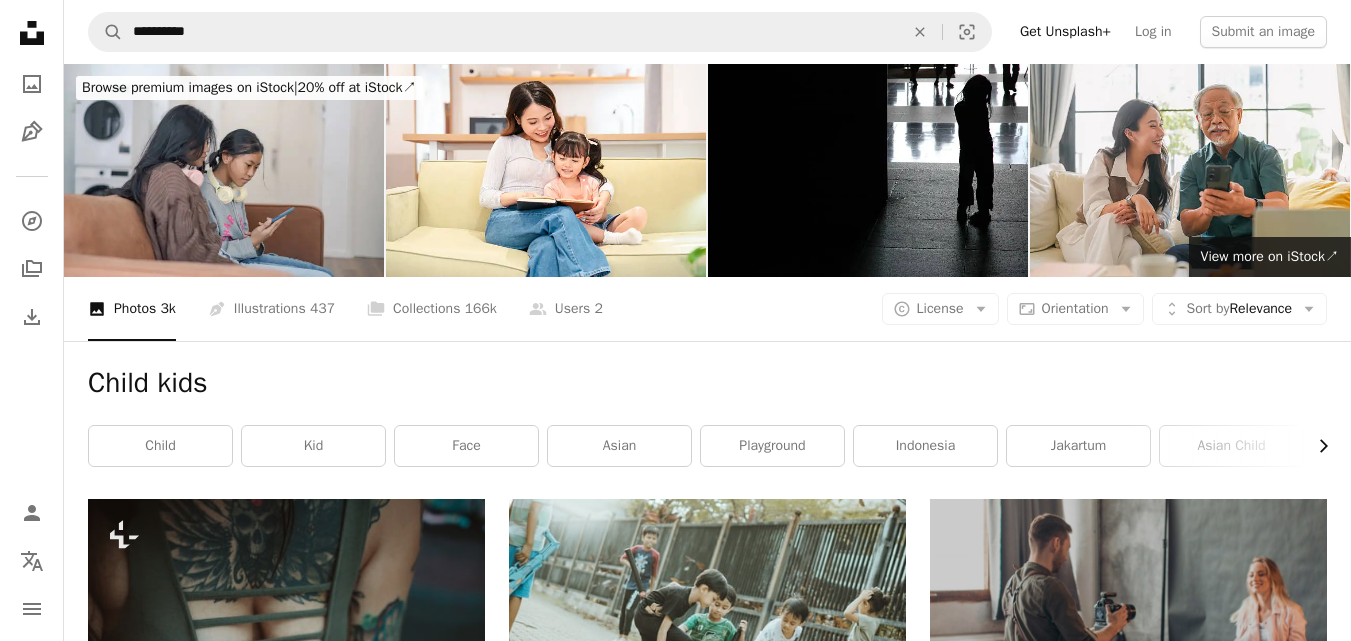 click 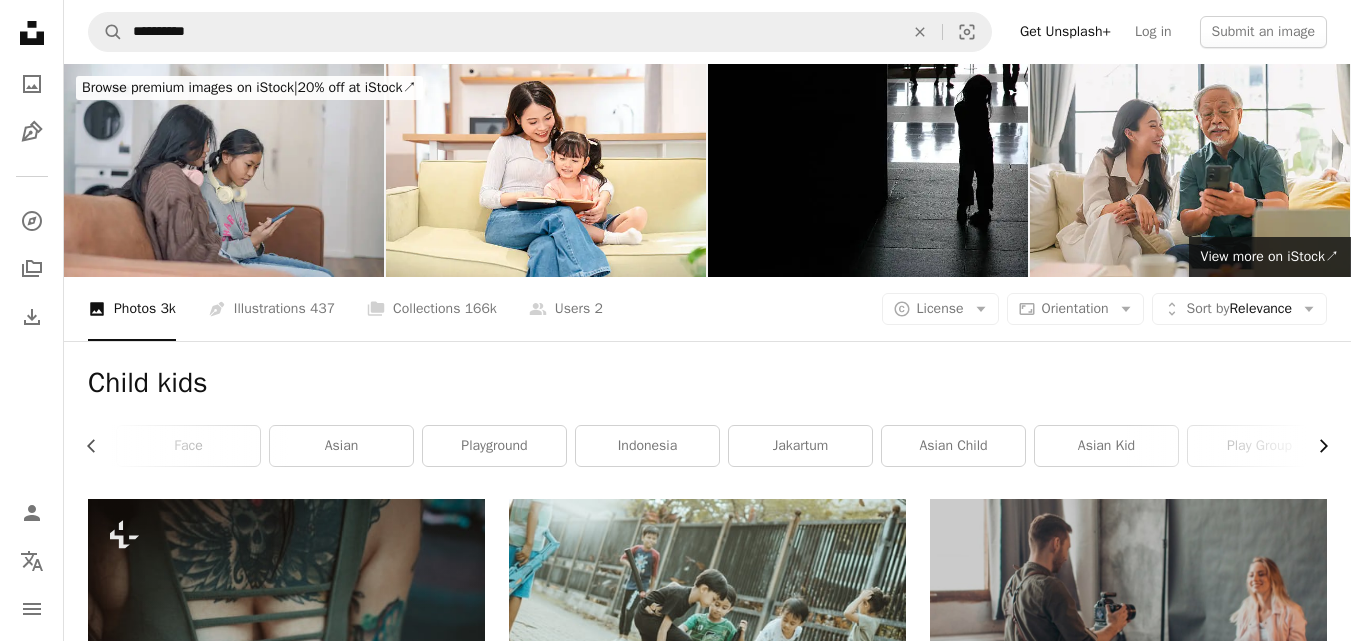 scroll, scrollTop: 0, scrollLeft: 300, axis: horizontal 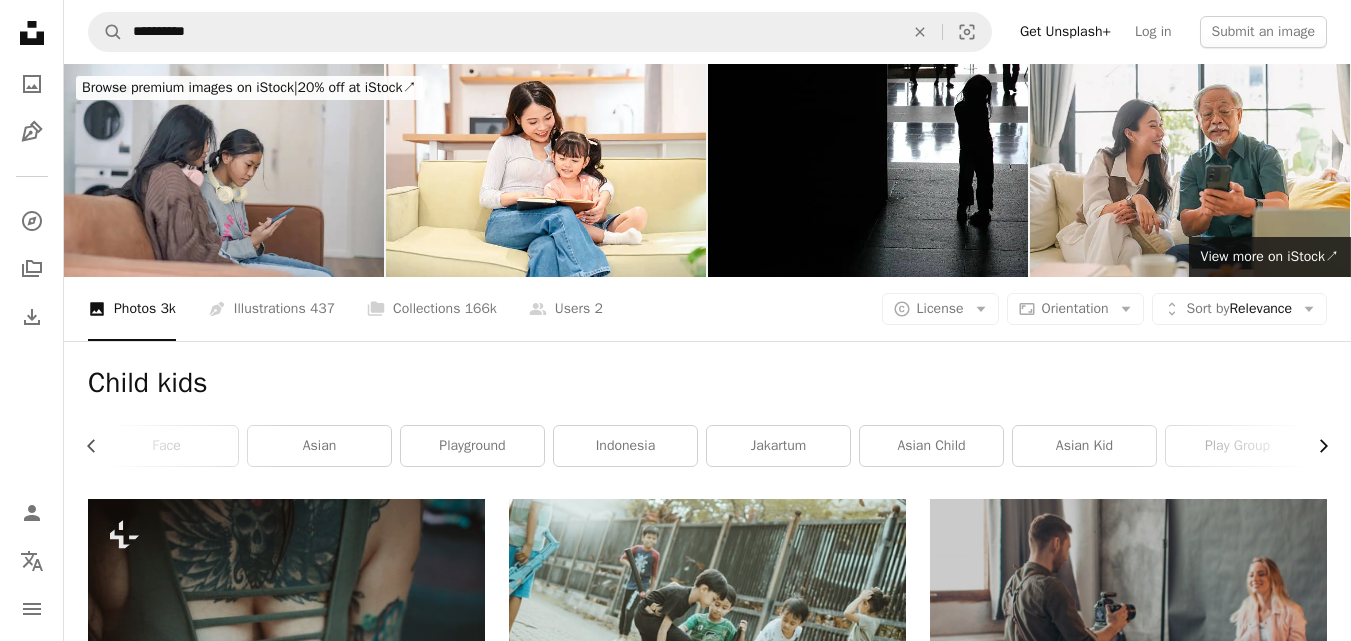 click on "Chevron right" 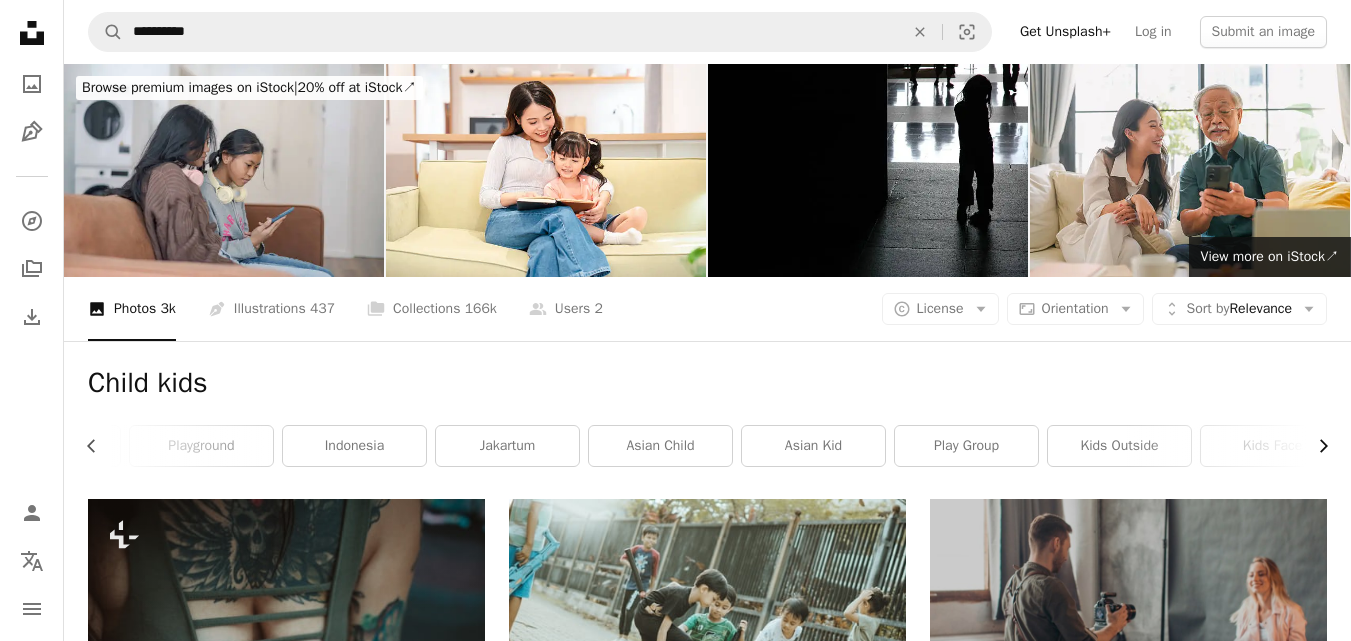 scroll, scrollTop: 0, scrollLeft: 589, axis: horizontal 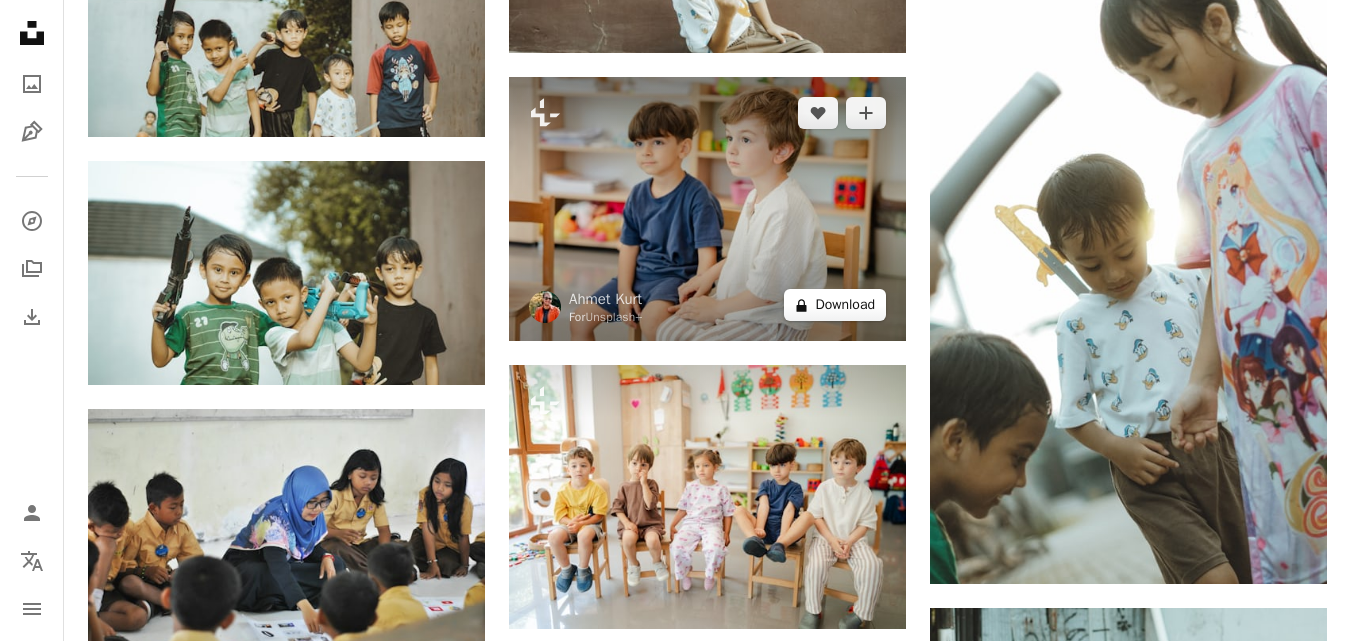 click on "A lock Download" at bounding box center [835, 305] 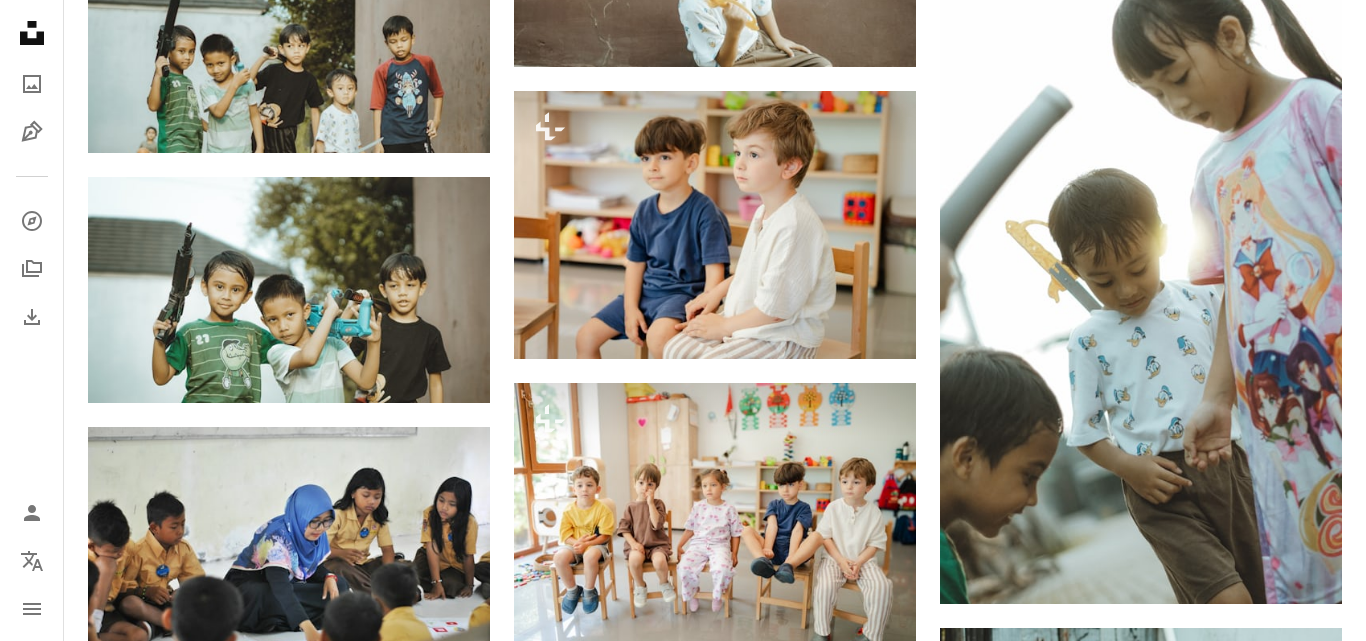 click on "An X shape Premium, ready to use images. Get unlimited access. A plus sign Members-only content added monthly A plus sign Unlimited royalty-free downloads A plus sign Illustrations  New A plus sign Enhanced legal protections yearly 66%  off monthly $12   $4 USD per month * Get  Unsplash+ * When paid annually, billed upfront  $48 Taxes where applicable. Renews automatically. Cancel anytime." at bounding box center [683, 2820] 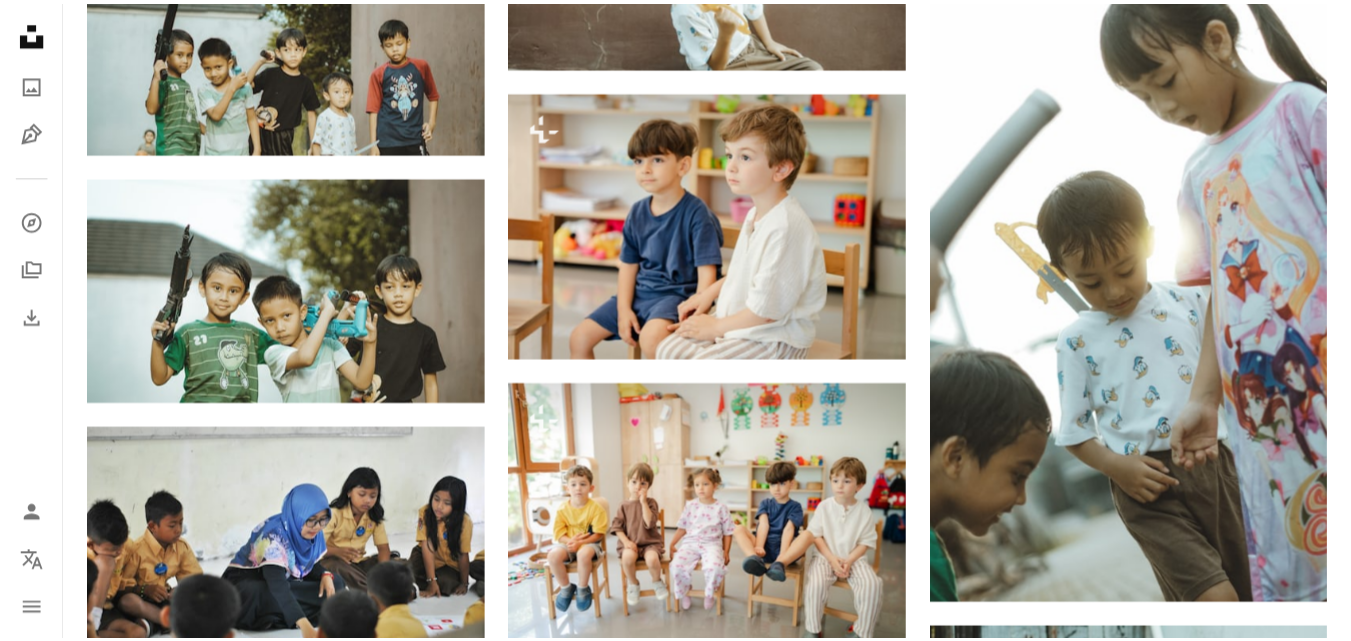 scroll, scrollTop: 0, scrollLeft: 574, axis: horizontal 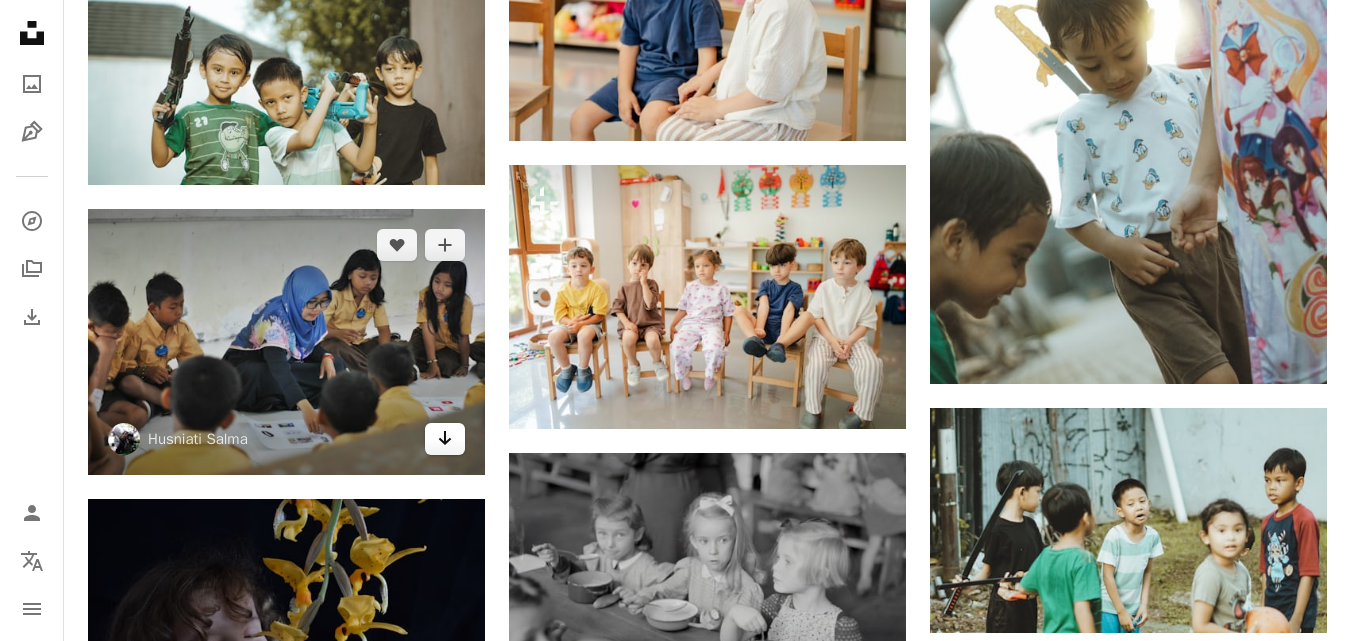 click on "Arrow pointing down" 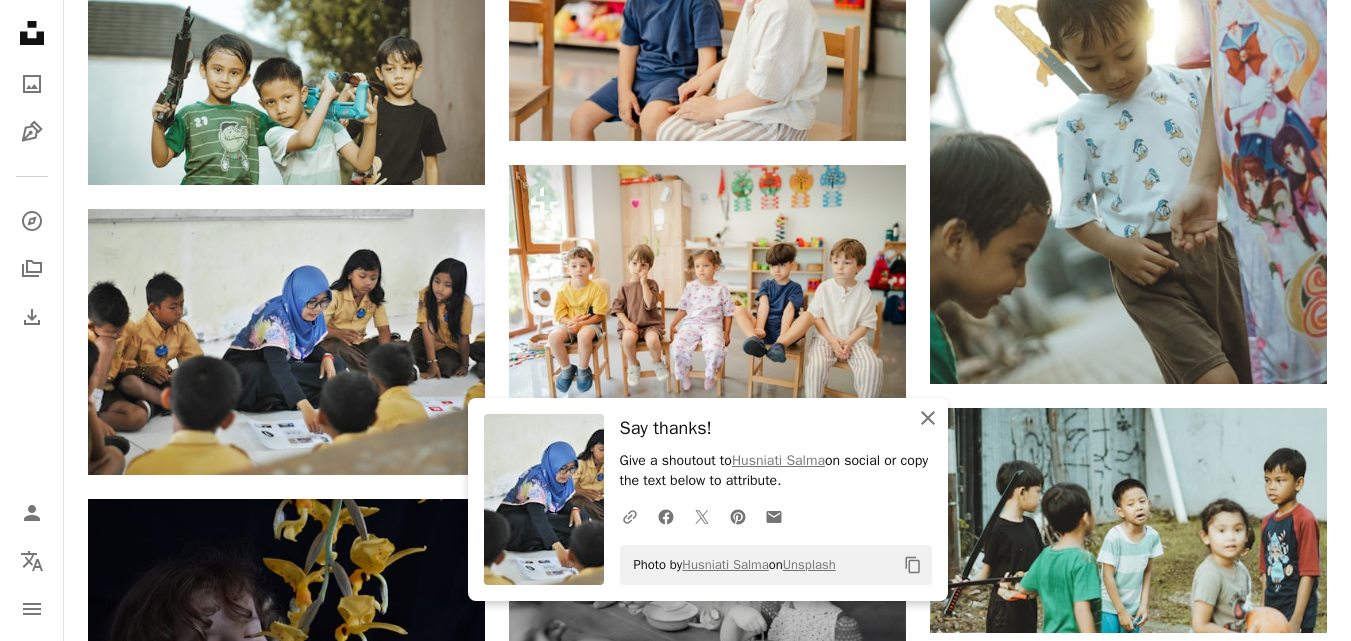 click 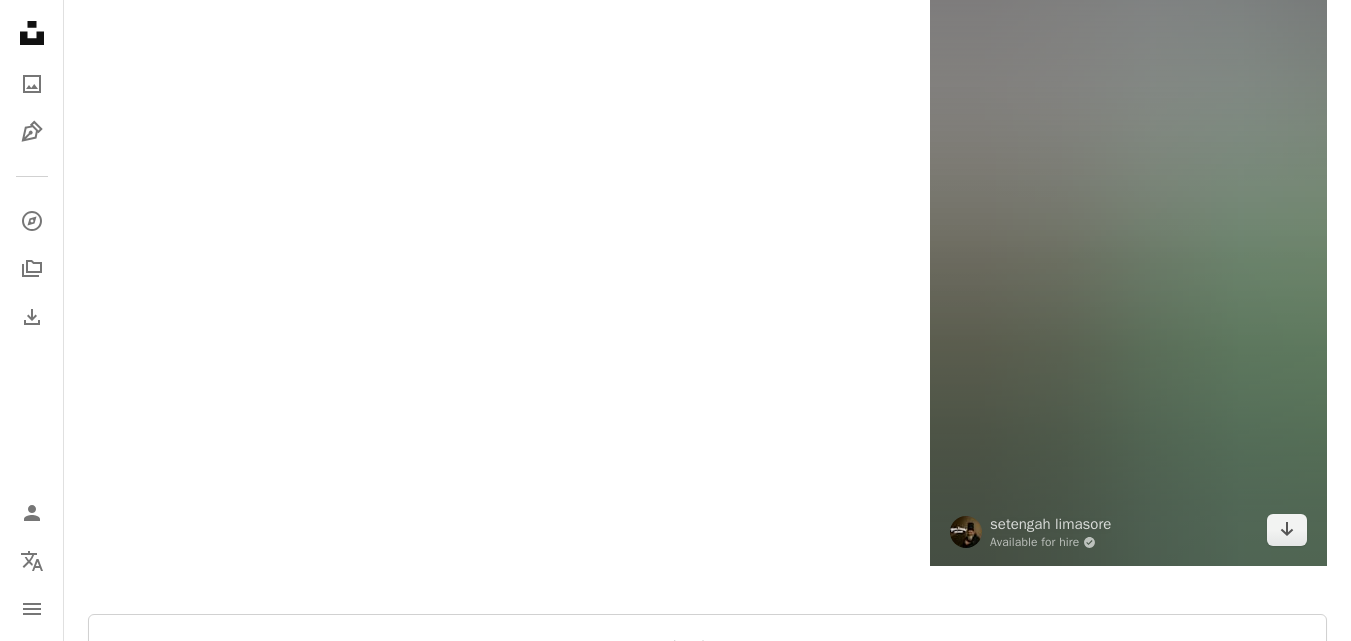 scroll, scrollTop: 2700, scrollLeft: 0, axis: vertical 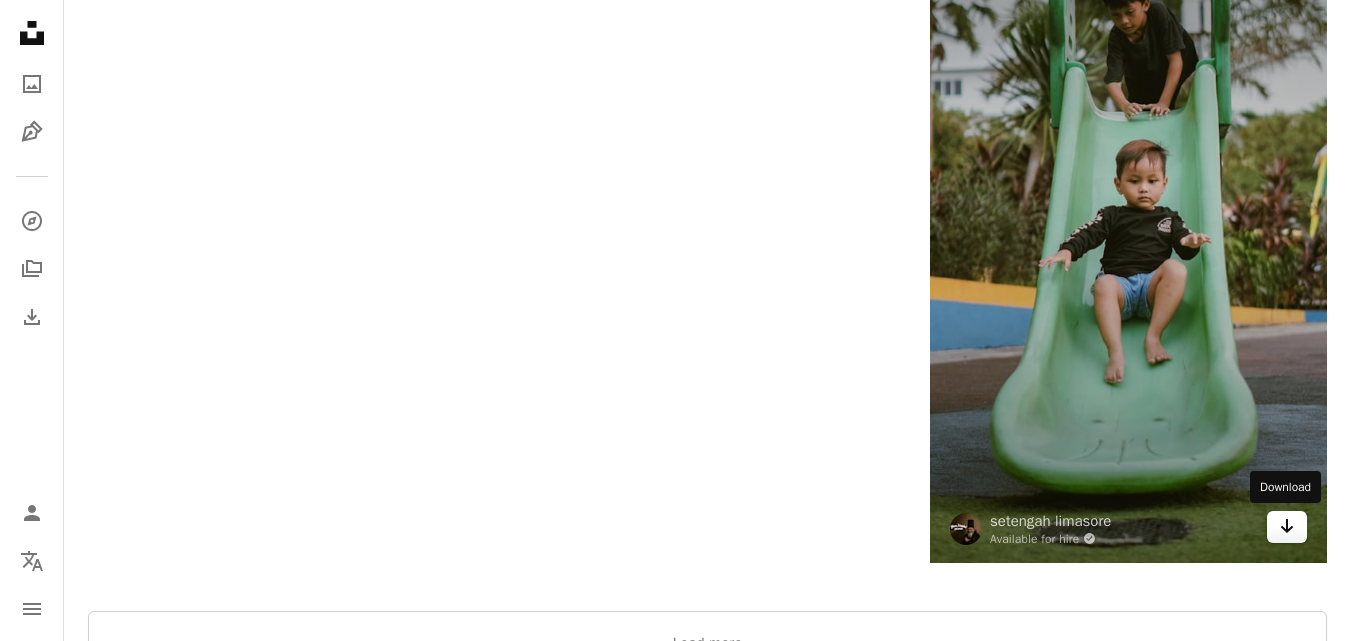 click 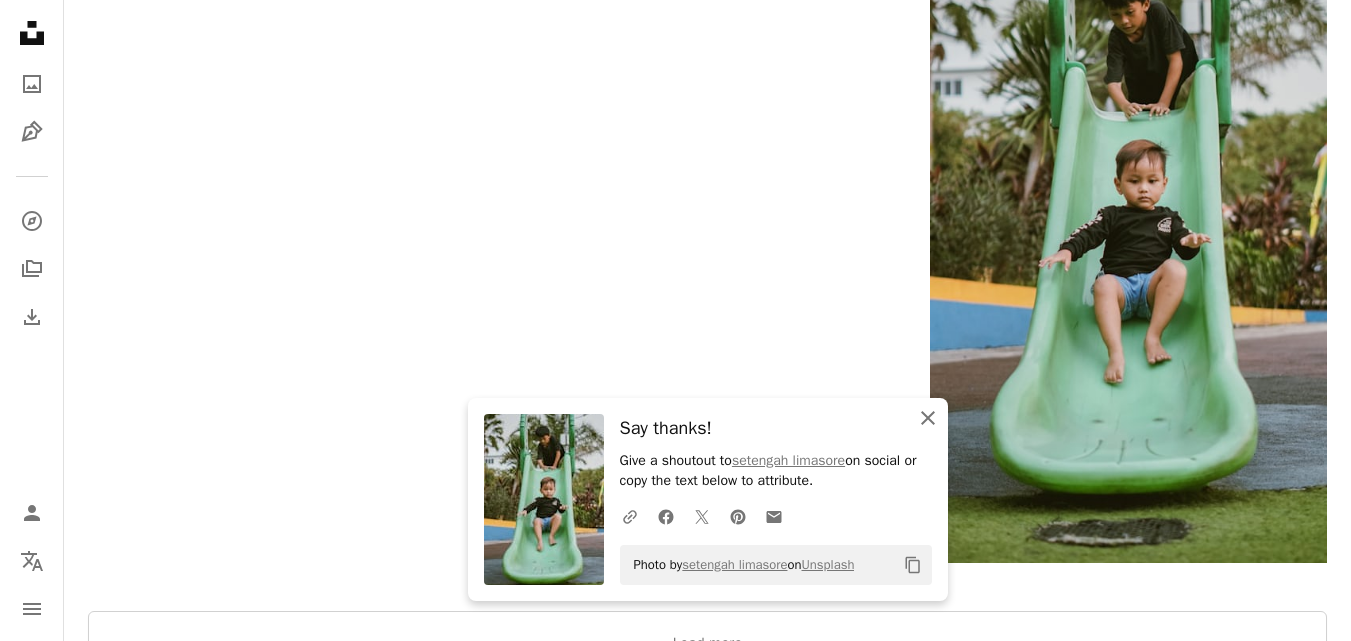 click 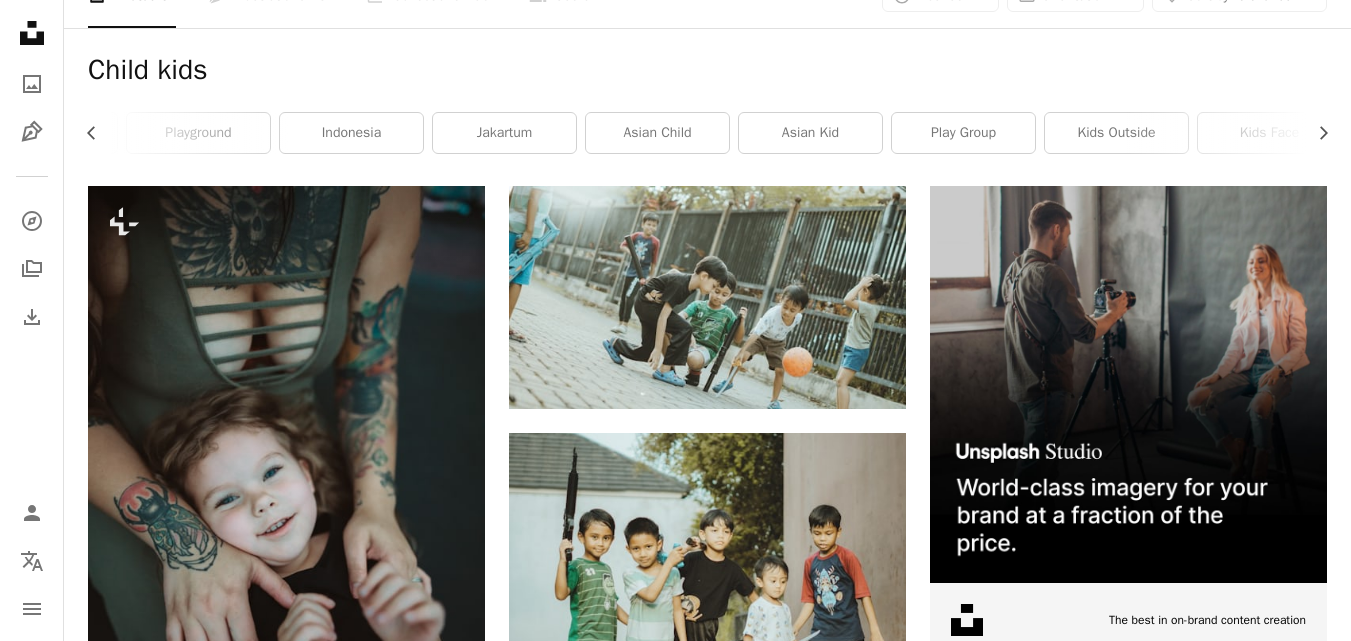 scroll, scrollTop: 0, scrollLeft: 0, axis: both 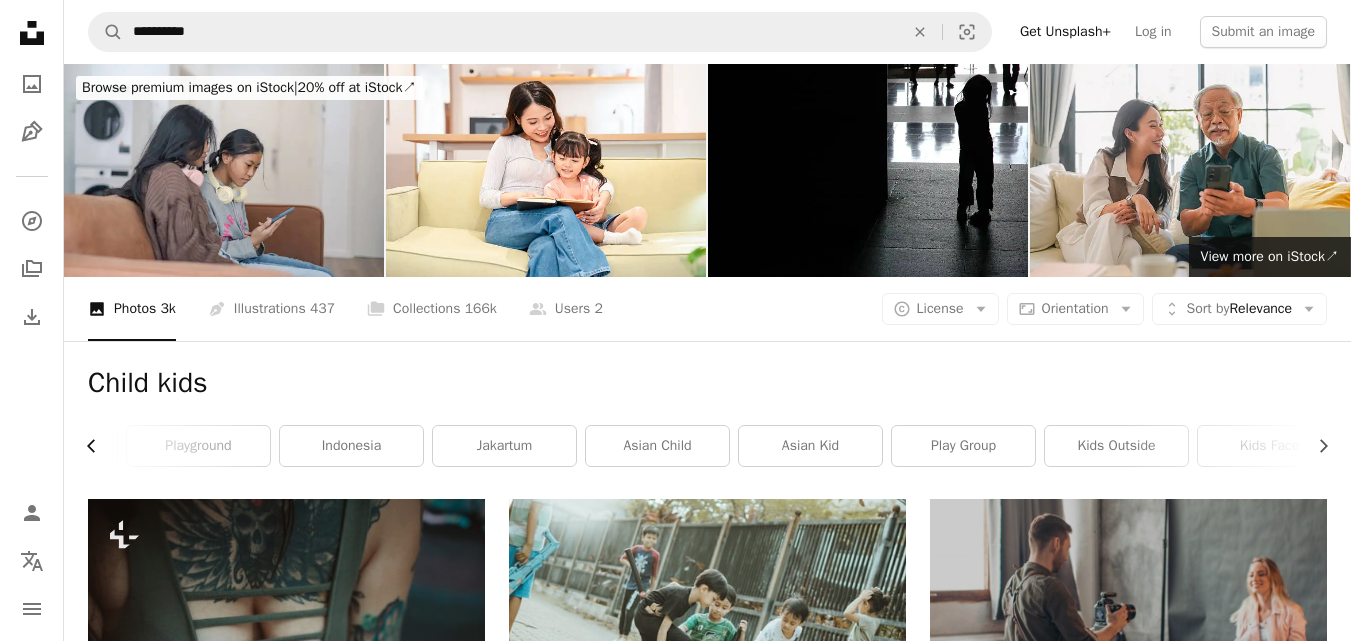 click on "Chevron left" at bounding box center [99, 446] 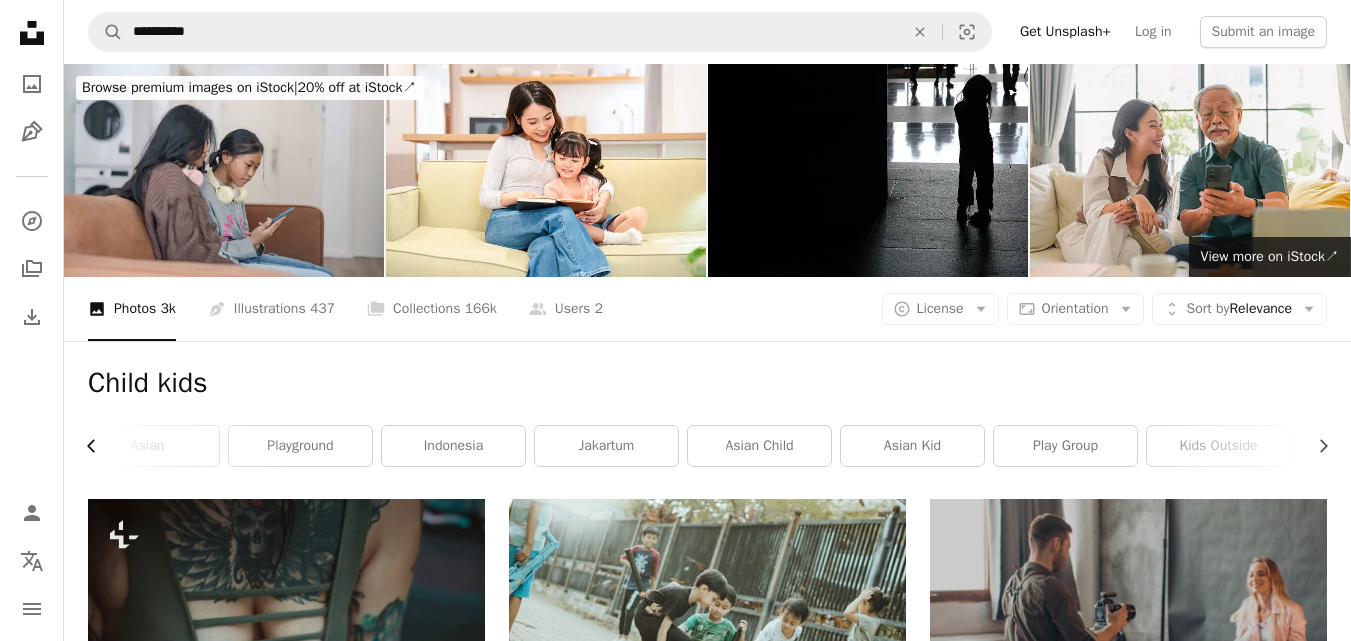 scroll, scrollTop: 0, scrollLeft: 274, axis: horizontal 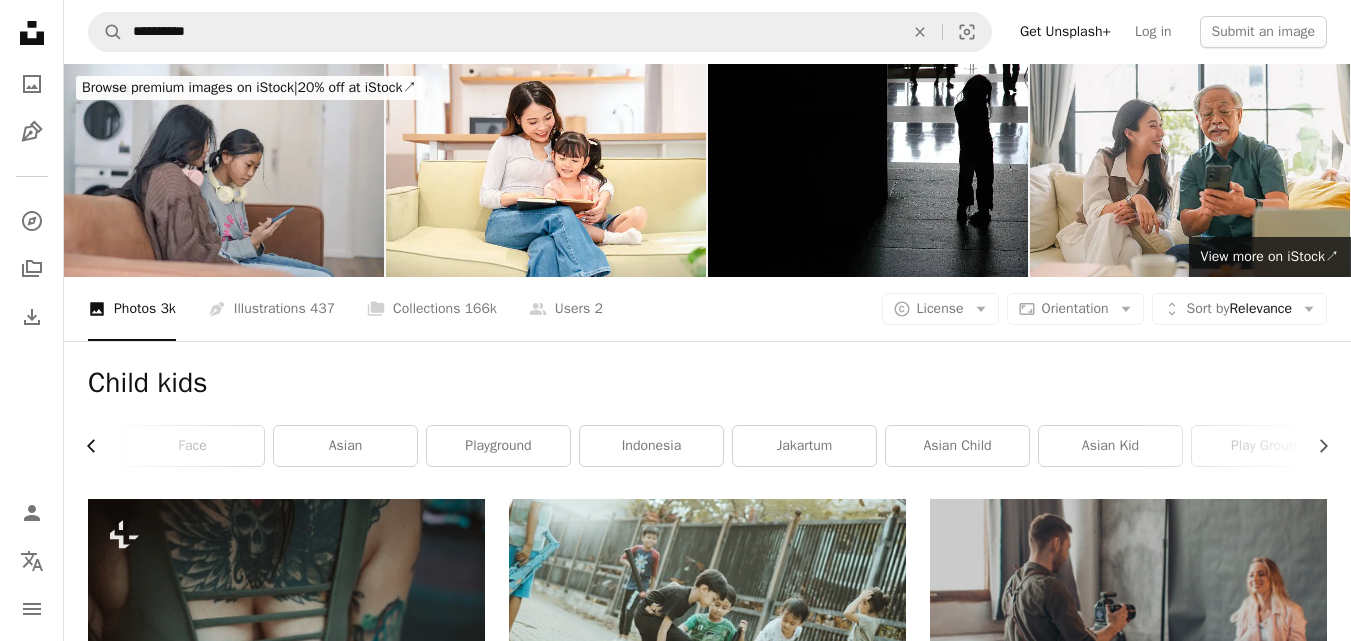 click on "Chevron left" at bounding box center (99, 446) 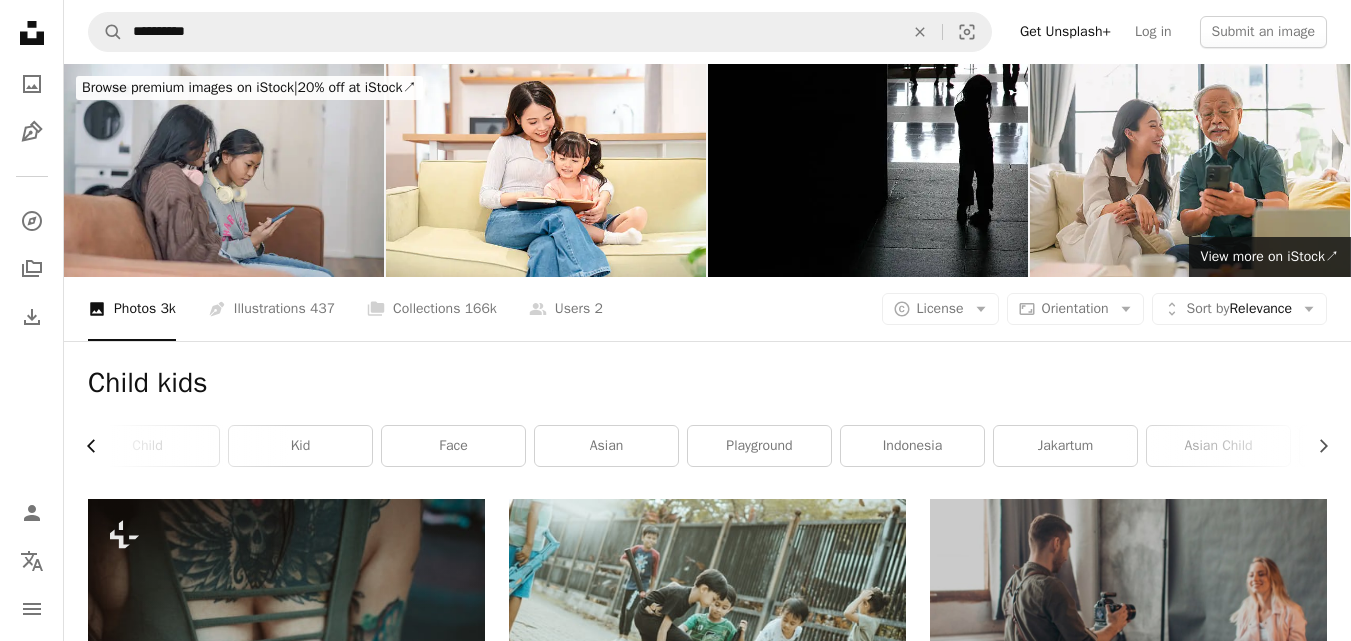 scroll, scrollTop: 0, scrollLeft: 0, axis: both 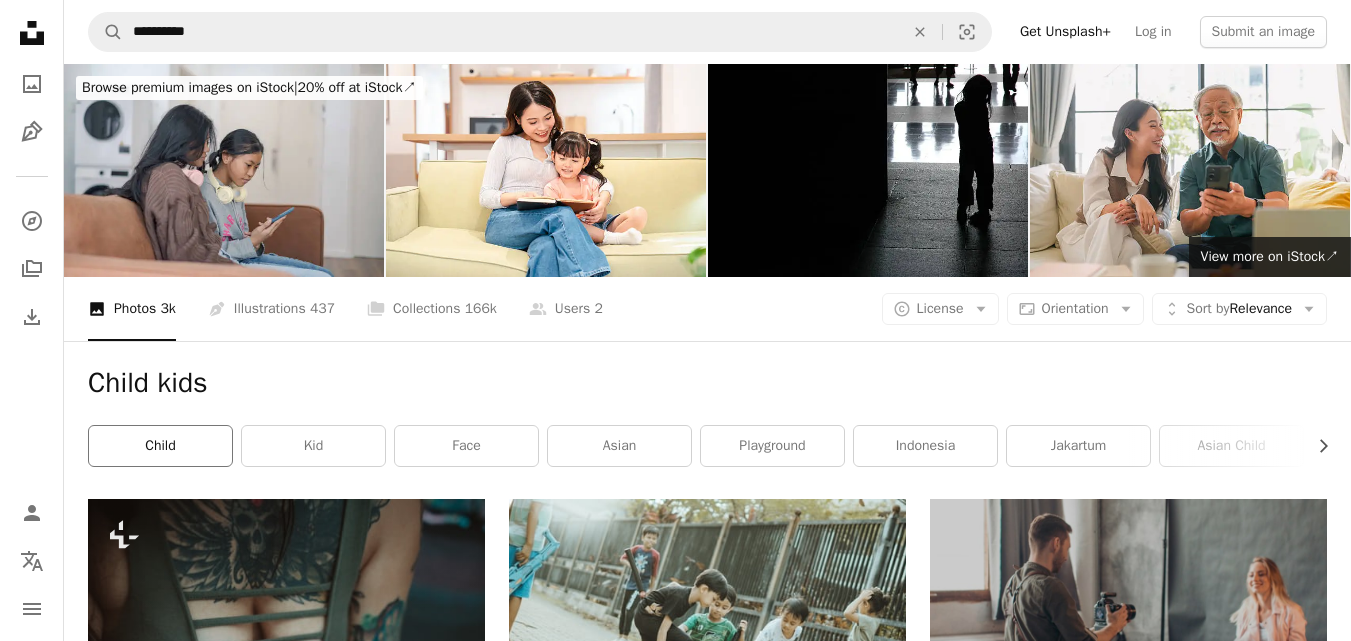 click on "child" at bounding box center [160, 446] 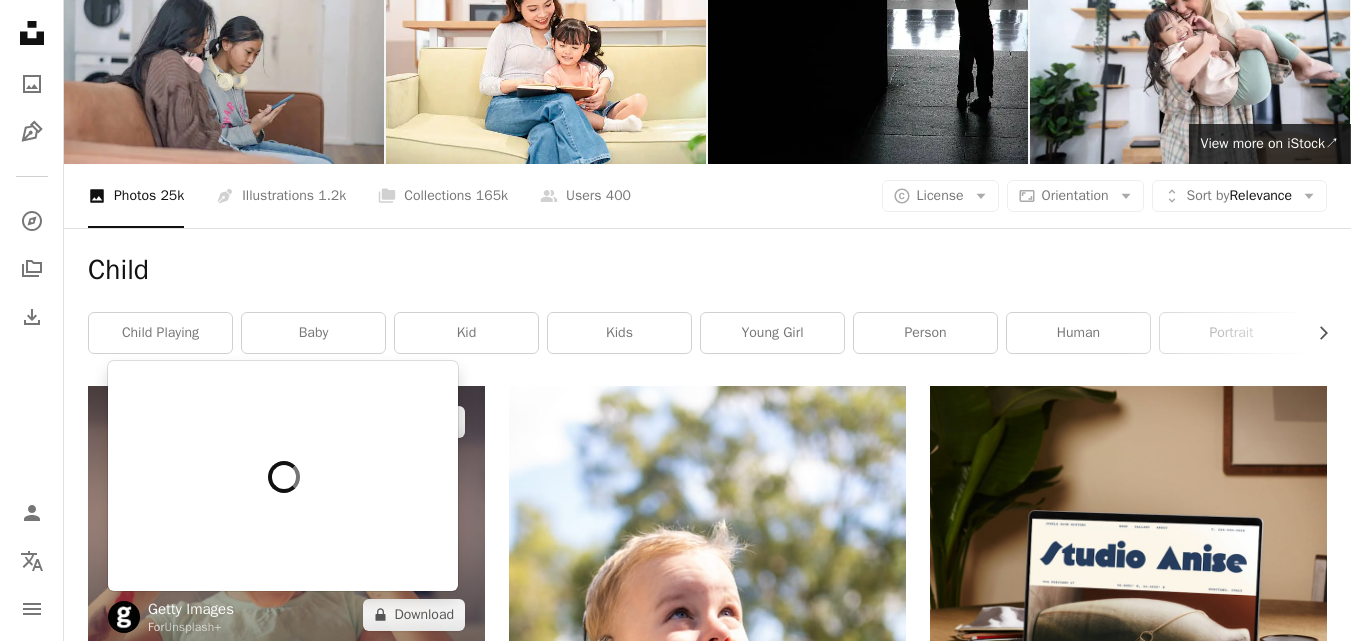 scroll, scrollTop: 0, scrollLeft: 0, axis: both 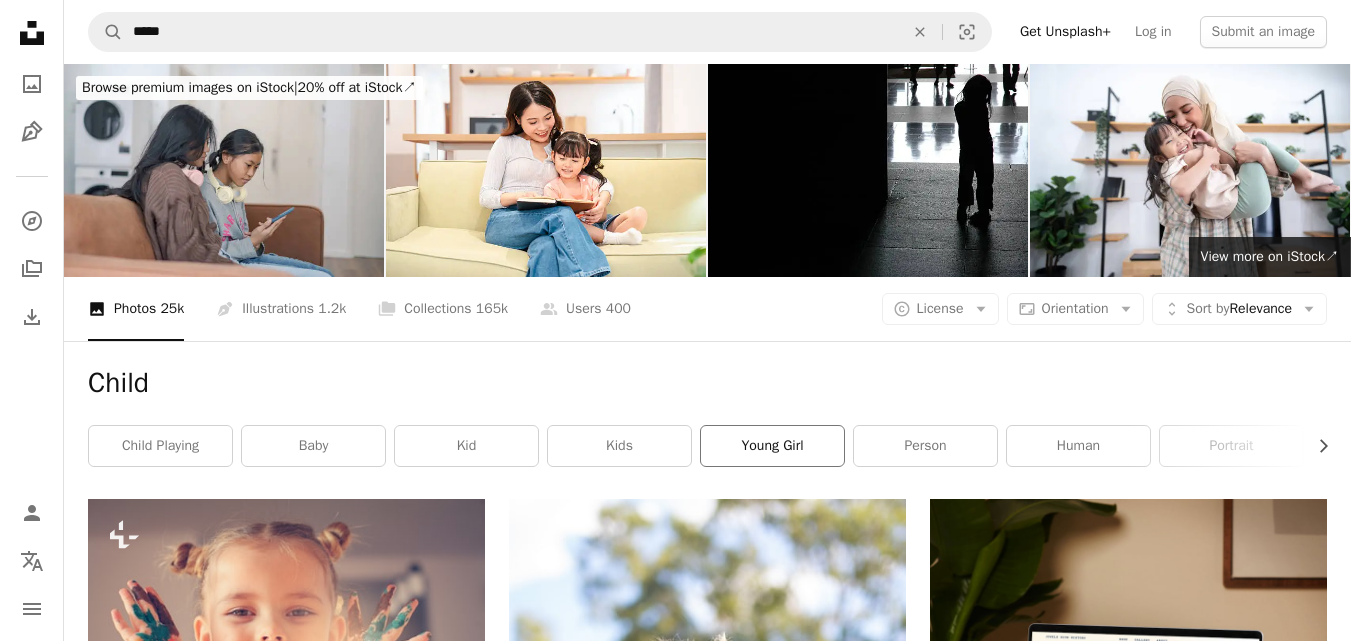 click on "young girl" at bounding box center (772, 446) 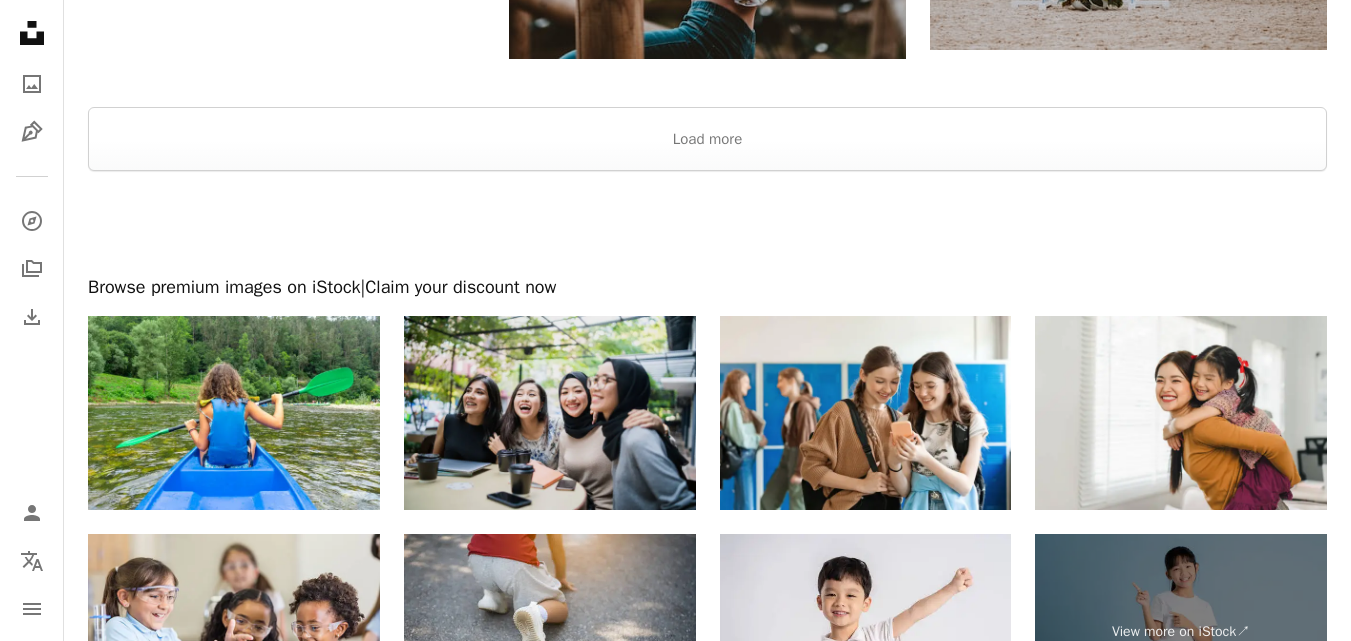 scroll, scrollTop: 4100, scrollLeft: 0, axis: vertical 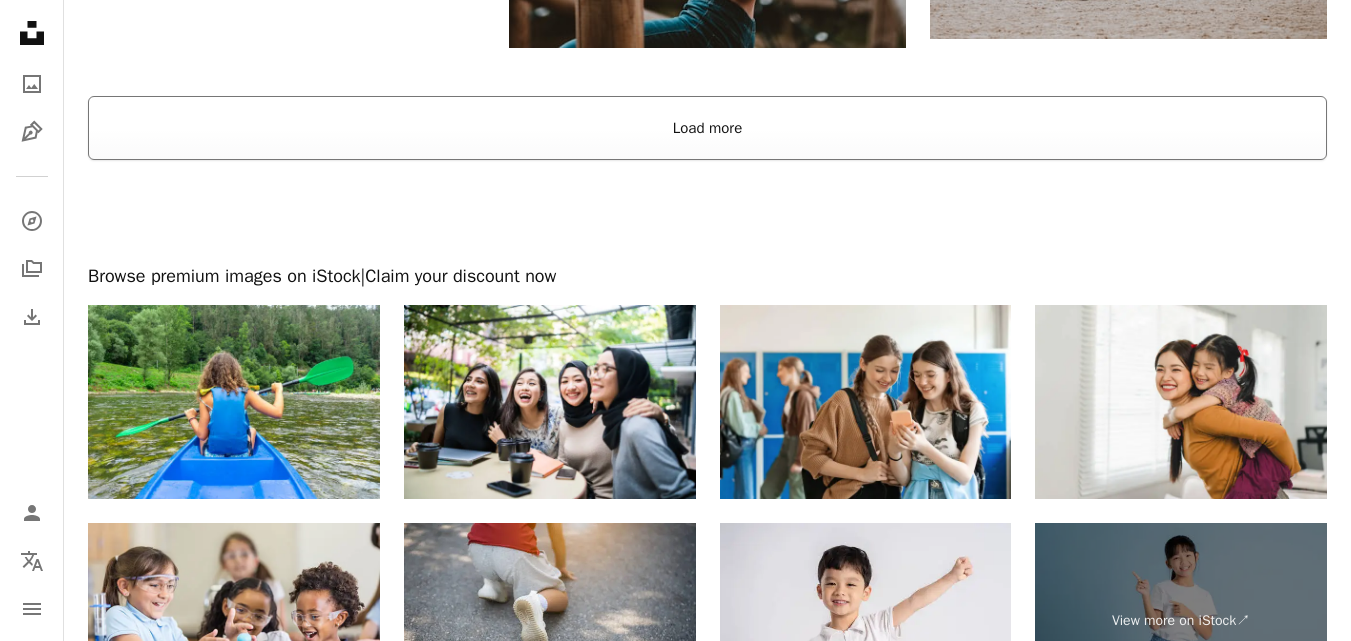 click on "Load more" at bounding box center (707, 128) 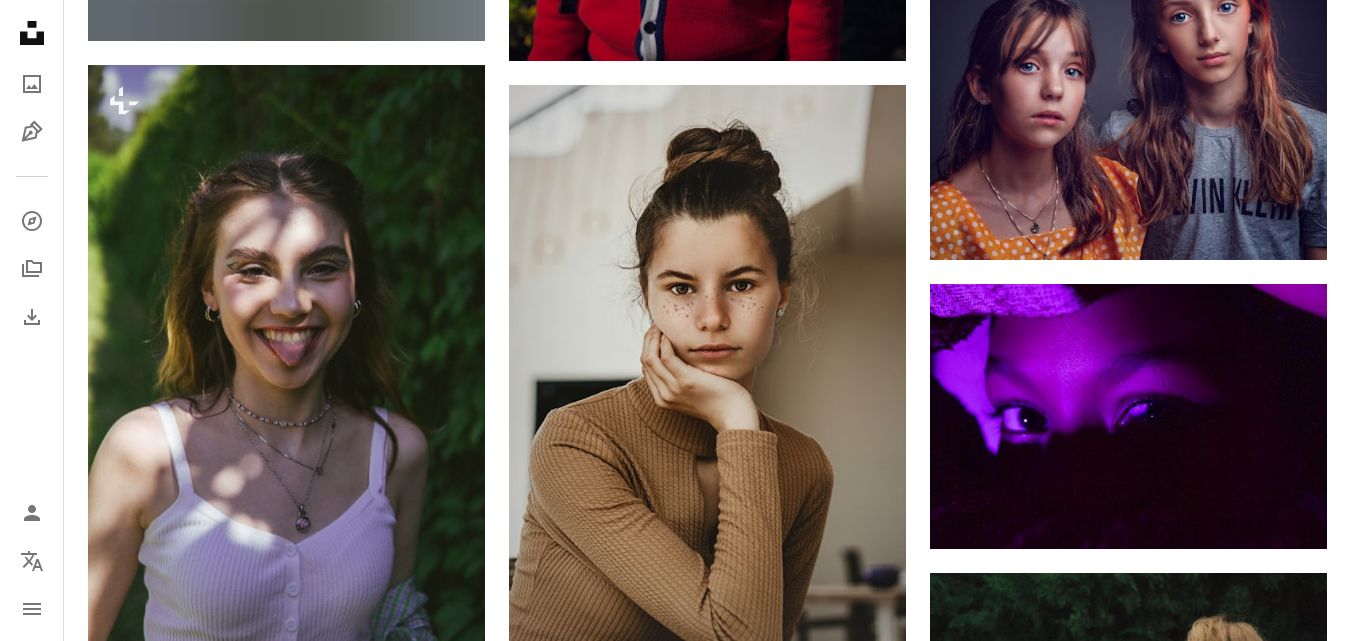 scroll, scrollTop: 12400, scrollLeft: 0, axis: vertical 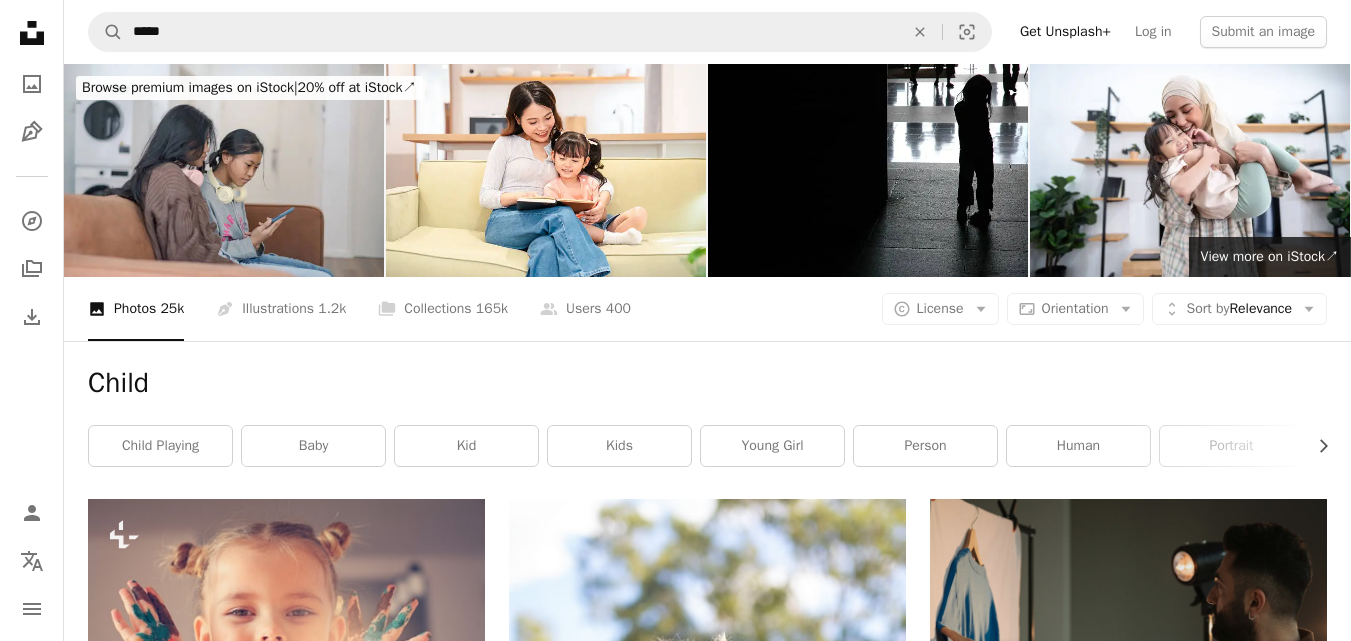click on "Child Chevron right child playing baby kid kids young girl person human portrait family face" at bounding box center (707, 420) 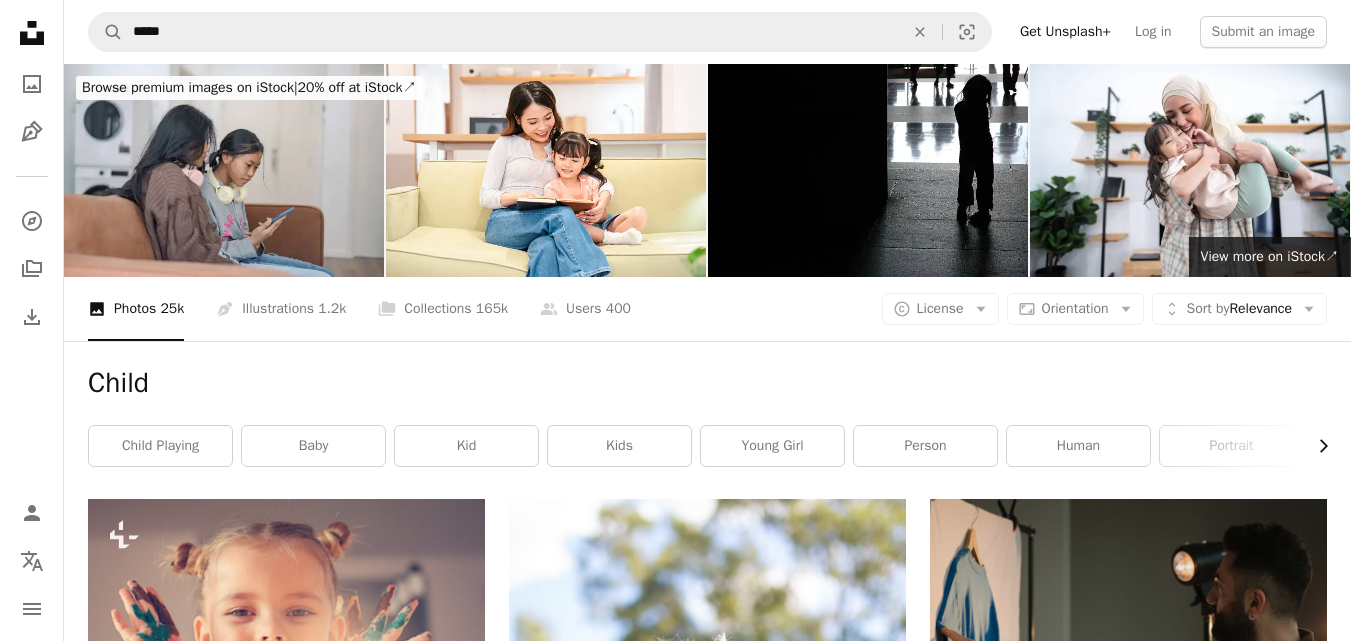 click on "Chevron right" 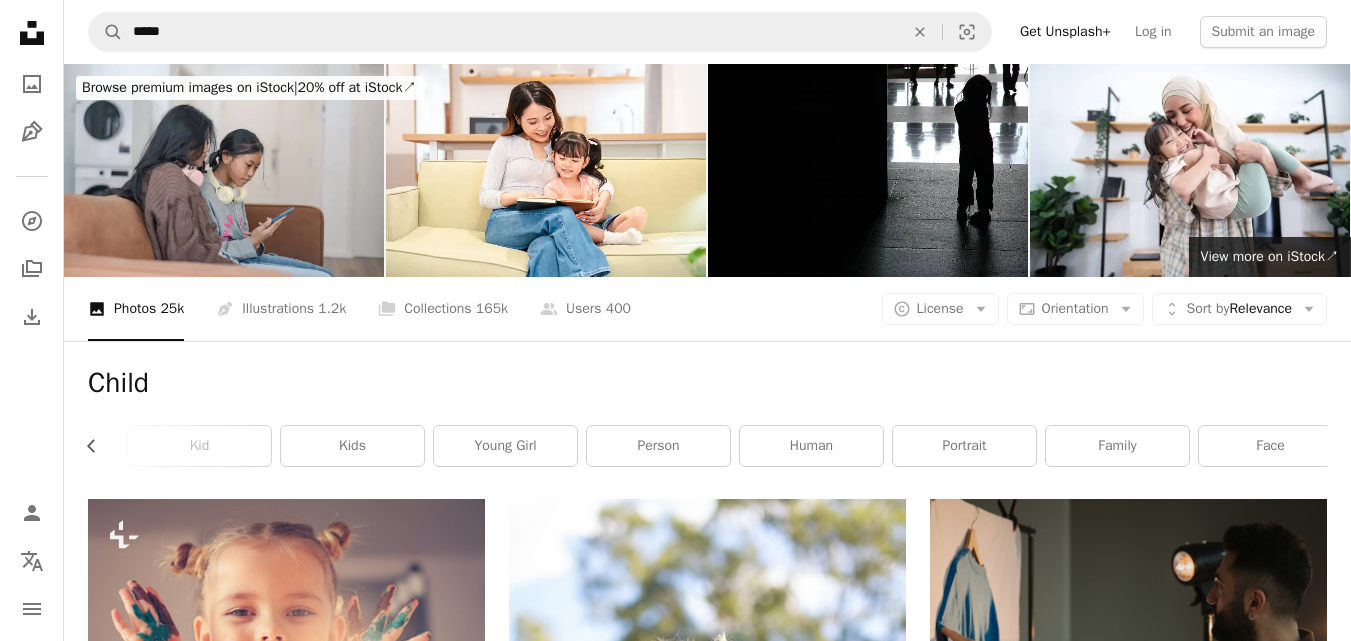 scroll, scrollTop: 0, scrollLeft: 283, axis: horizontal 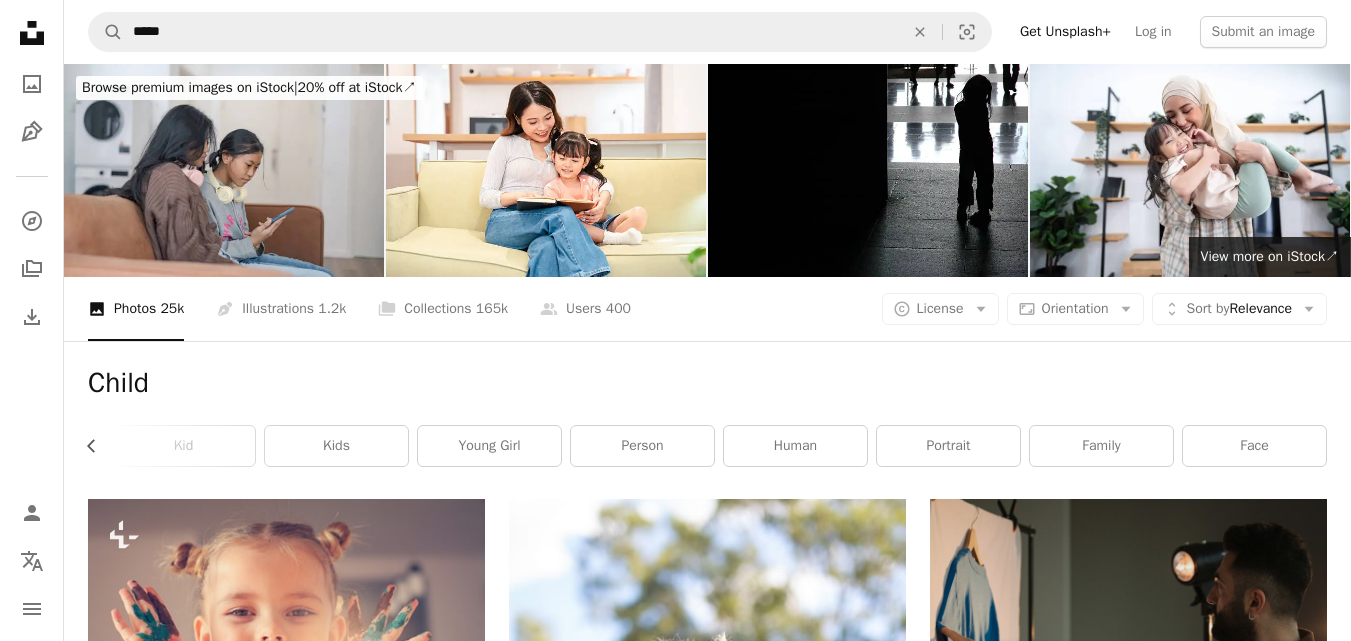 click on "Child Chevron left child playing baby kid kids young girl person human portrait family face" at bounding box center (707, 420) 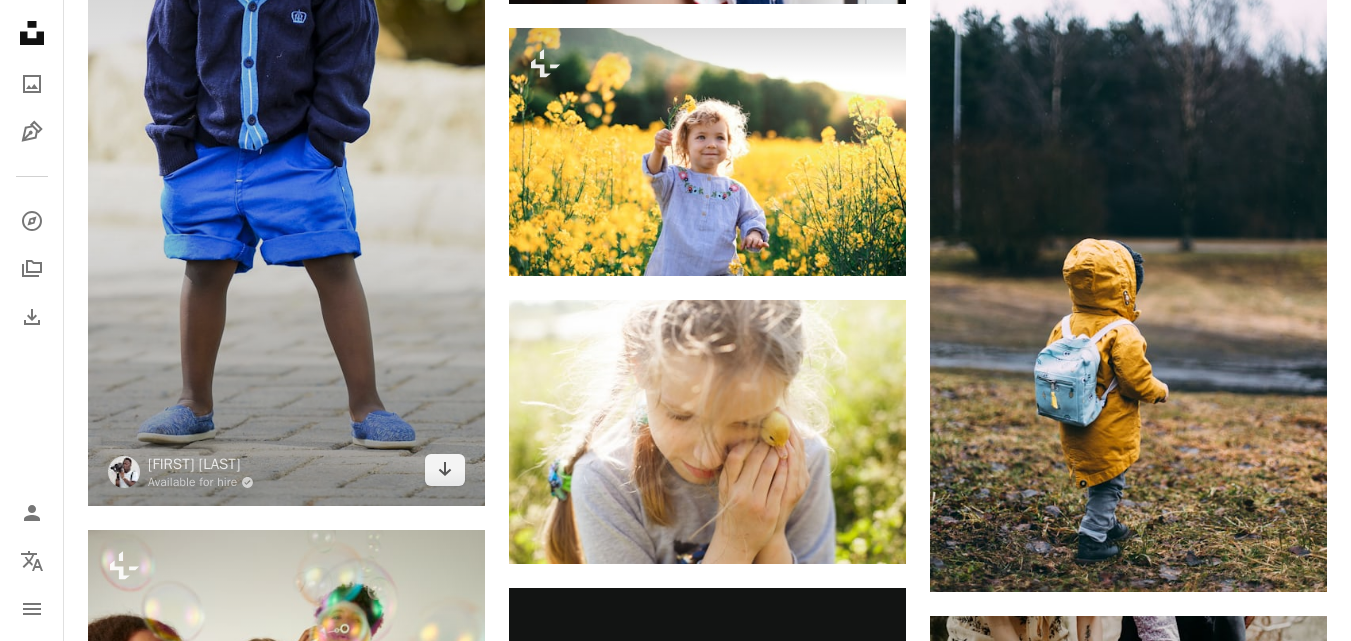 scroll, scrollTop: 1700, scrollLeft: 0, axis: vertical 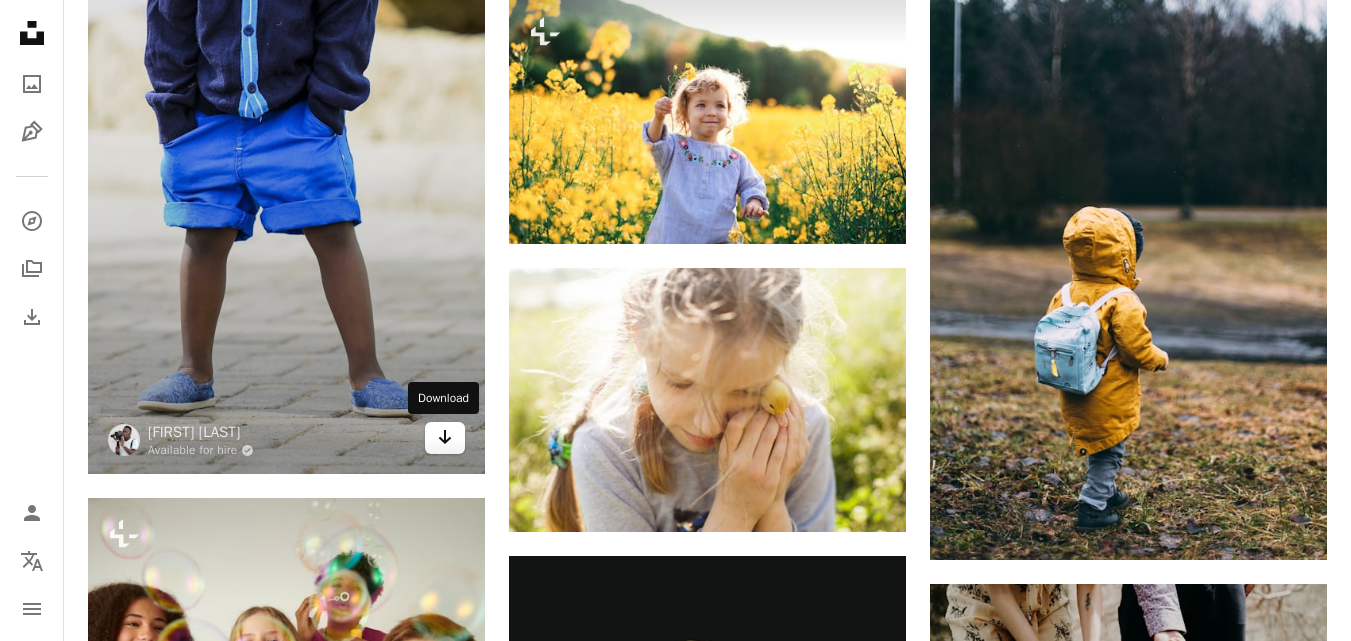 click 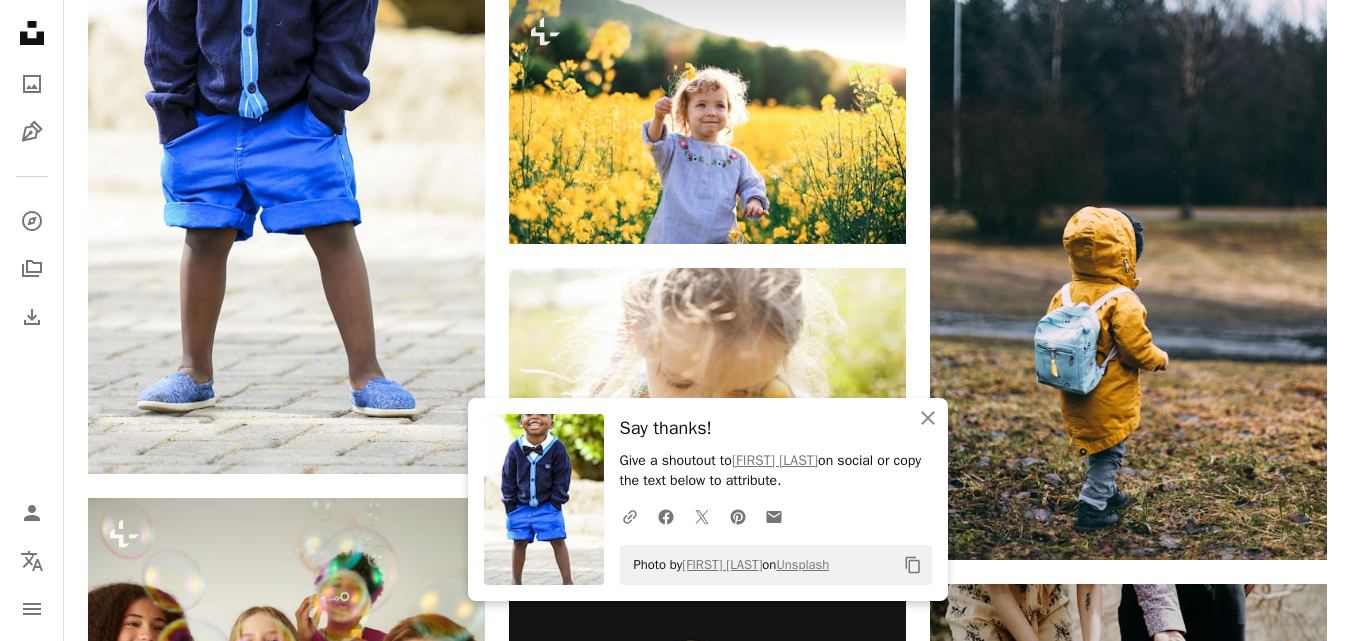 click on "Plus sign for Unsplash+ A heart A plus sign Getty Images For Unsplash+ A lock Download A heart A plus sign [FIRST] [LAST] Available for hire A checkmark inside of a circle Arrow pointing down A heart A plus sign [FIRST] [LAST] Available for hire A checkmark inside of a circle Arrow pointing down Plus sign for Unsplash+ A heart A plus sign [FIRST] For Unsplash+ A lock Download A heart A plus sign [FIRST] [LAST] Arrow pointing down A heart A plus sign [FIRST] [LAST] Arrow pointing down A heart A plus sign [FIRST] Available for hire A checkmark inside of a circle Arrow pointing down A heart A plus sign [FIRST] Available for hire A checkmark inside of a circle Arrow pointing down Plus sign for Unsplash+ A heart A plus sign [FIRST] For Unsplash+ A lock Download A heart A plus sign [FIRST] [LAST] Available for hire A checkmark inside of a circle Arrow pointing down The best in on-brand content creation Learn More Plus sign for Unsplash+ A heart A plus sign Getty Images For A lock" at bounding box center (707, 1983) 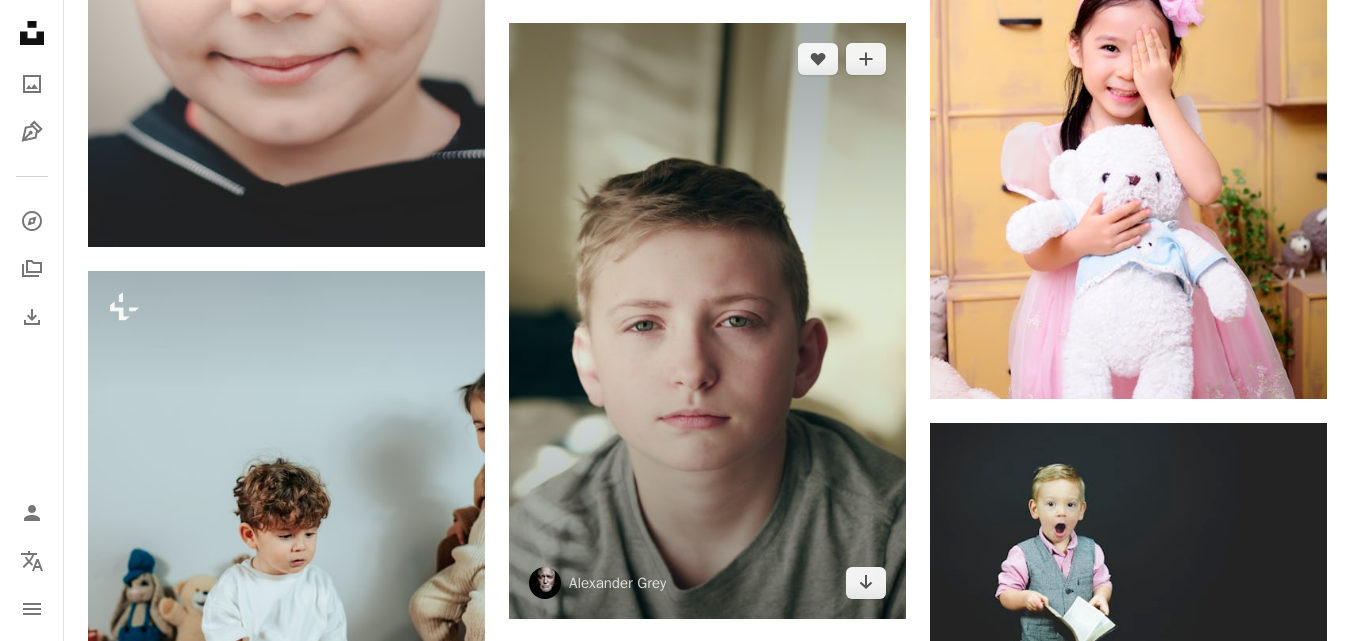 scroll, scrollTop: 3900, scrollLeft: 0, axis: vertical 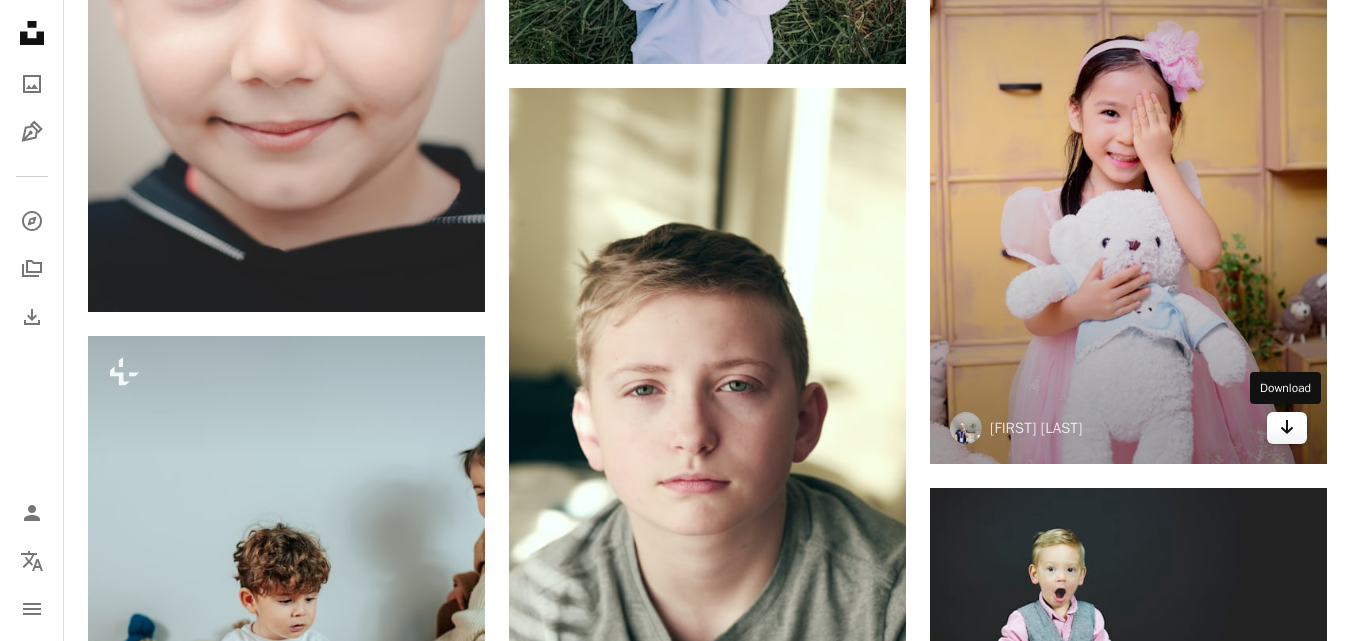 click on "Arrow pointing down" 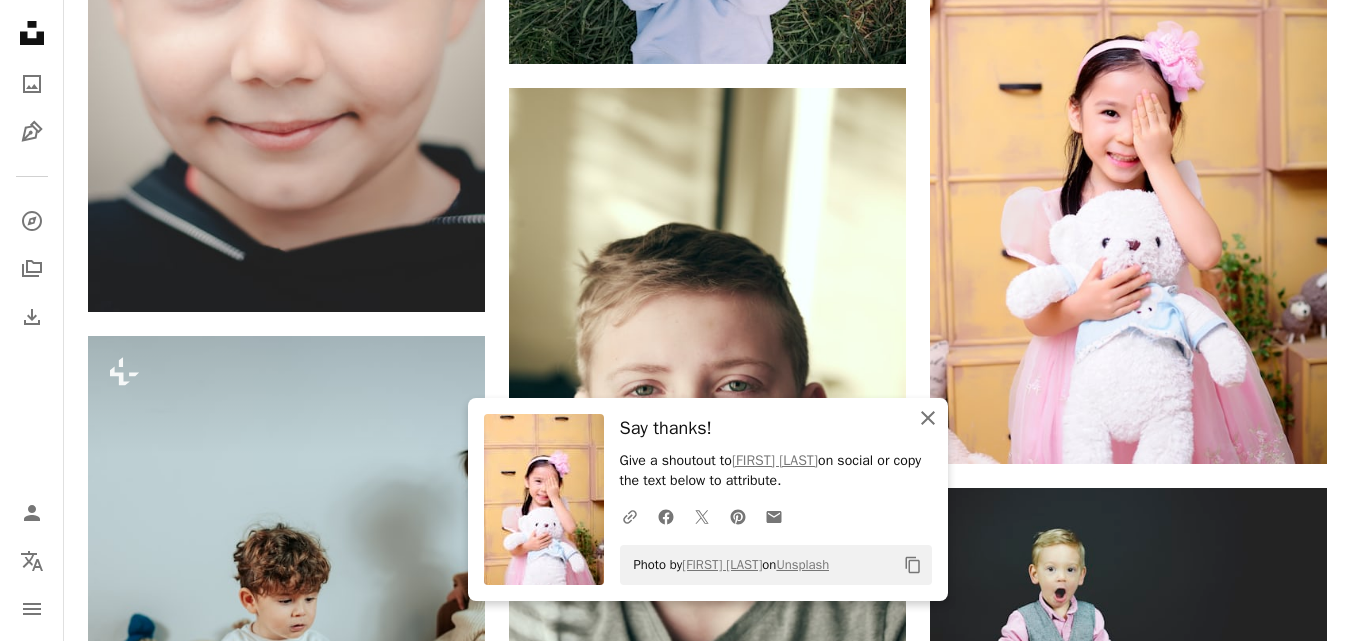 click on "An X shape" 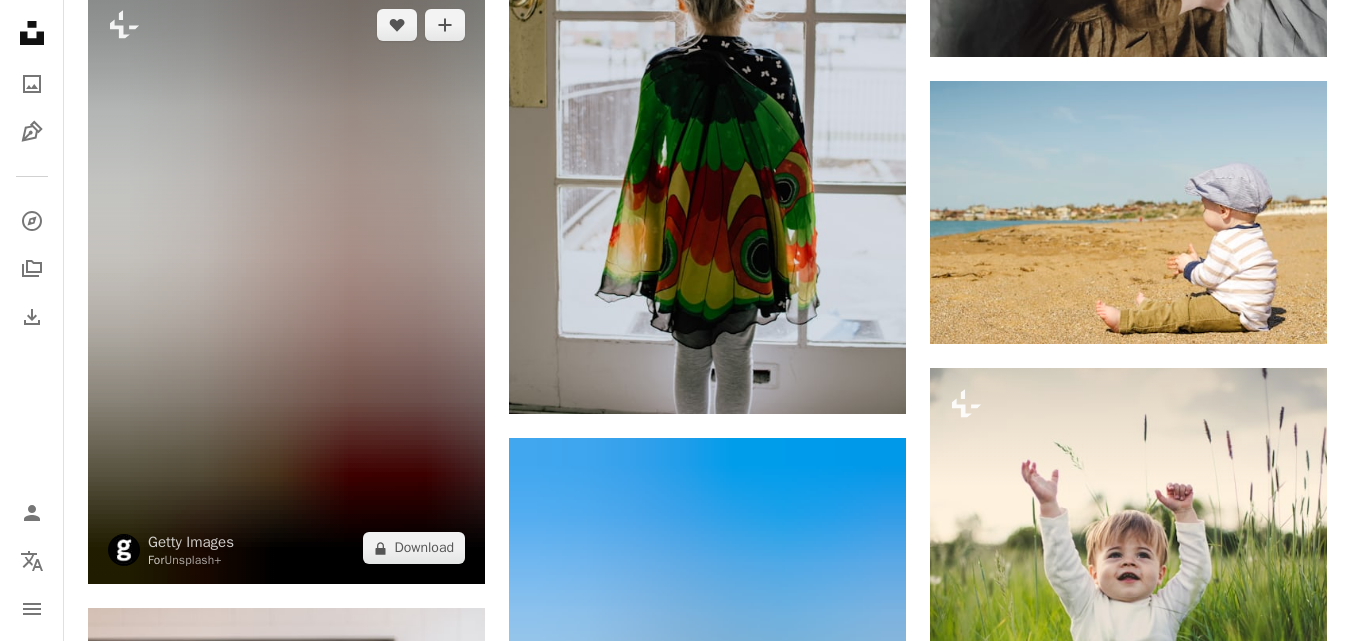 scroll, scrollTop: 5700, scrollLeft: 0, axis: vertical 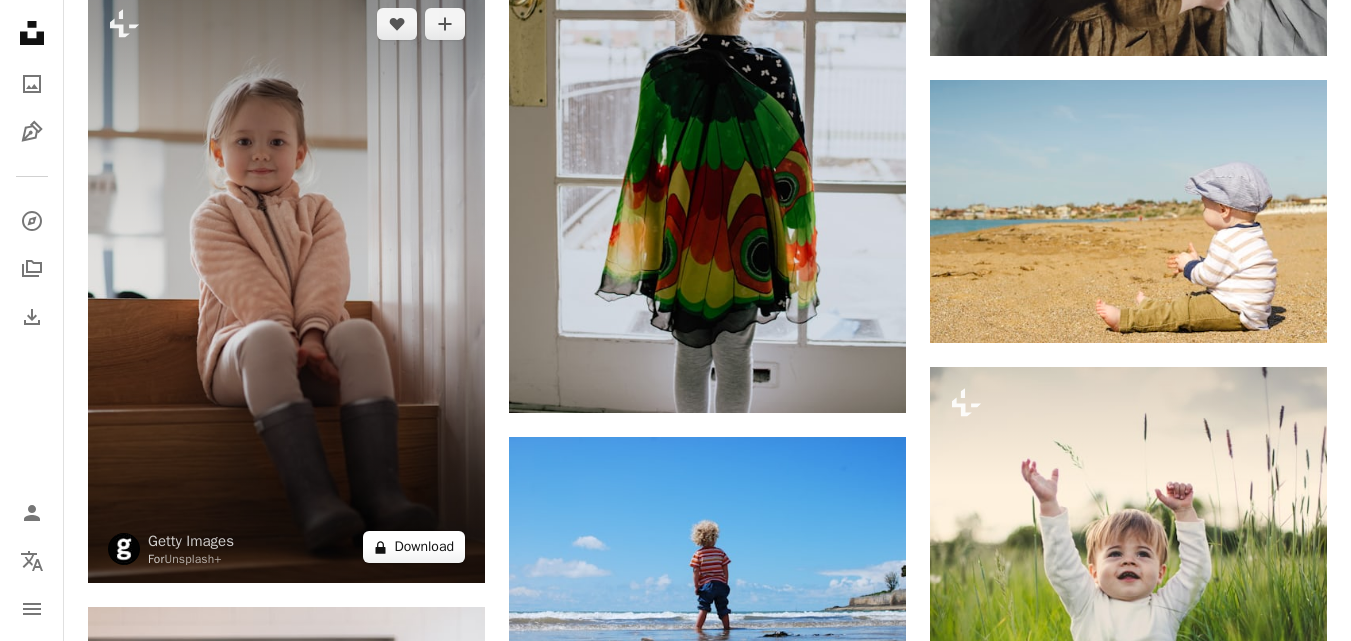 click on "A lock Download" at bounding box center [414, 547] 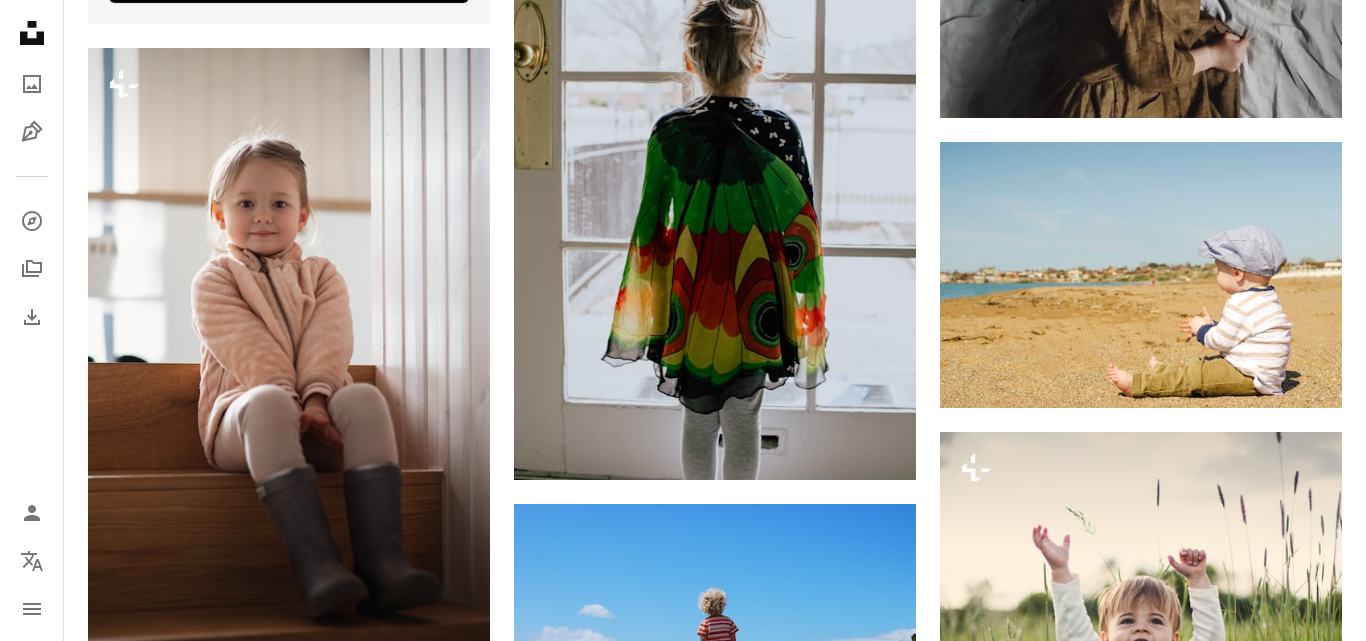 click on "An X shape Premium, ready to use images. Get unlimited access. A plus sign Members-only content added monthly A plus sign Unlimited royalty-free downloads A plus sign Illustrations  New A plus sign Enhanced legal protections yearly 66%  off monthly $12   $4 USD per month * Get  Unsplash+ * When paid annually, billed upfront  $48 Taxes where applicable. Renews automatically. Cancel anytime." at bounding box center [683, 4697] 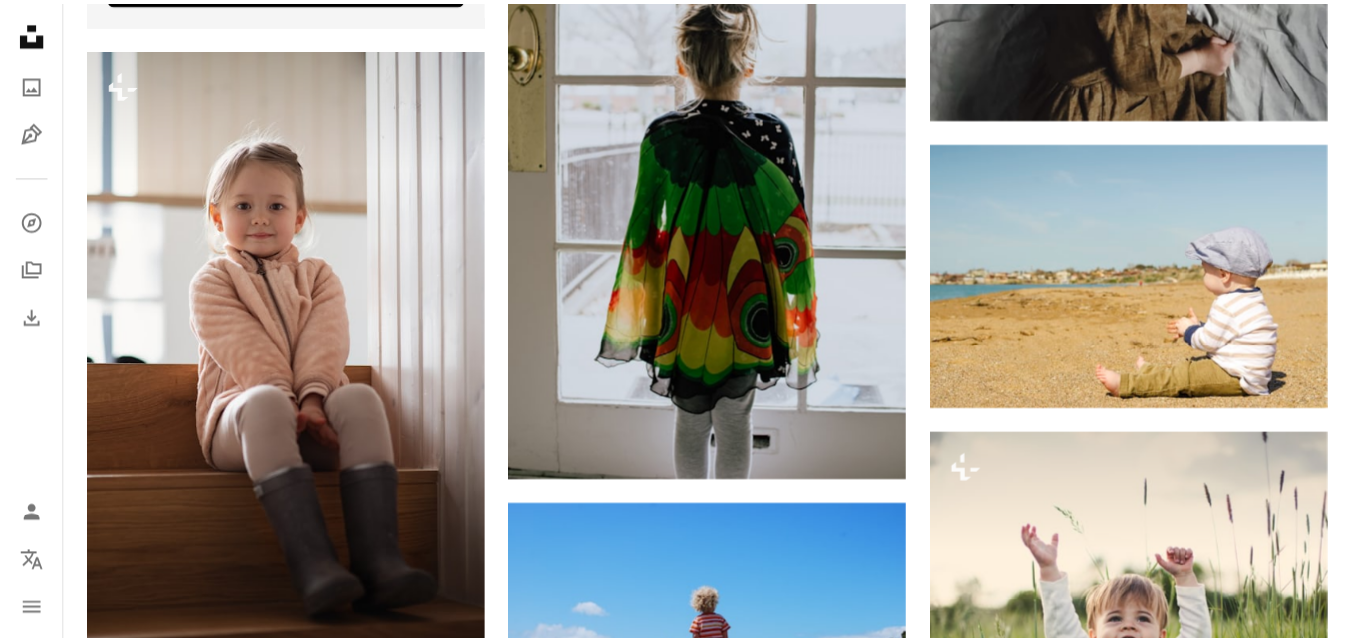 scroll, scrollTop: 0, scrollLeft: 268, axis: horizontal 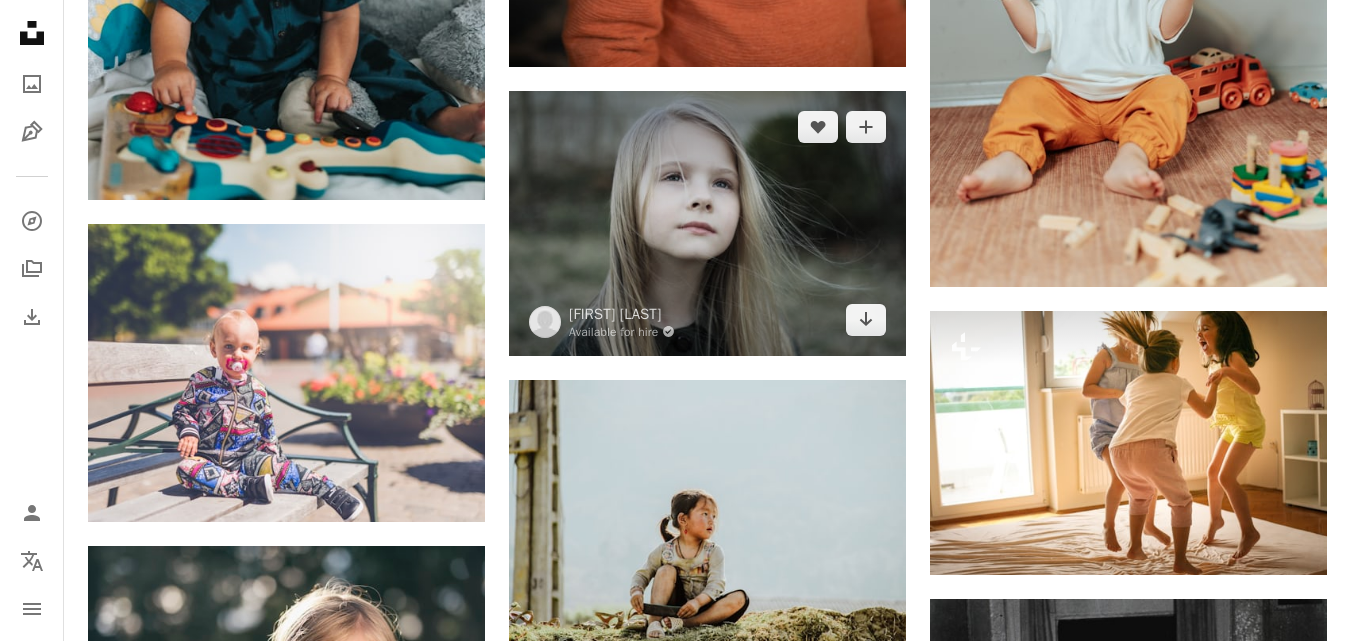 click at bounding box center (707, 223) 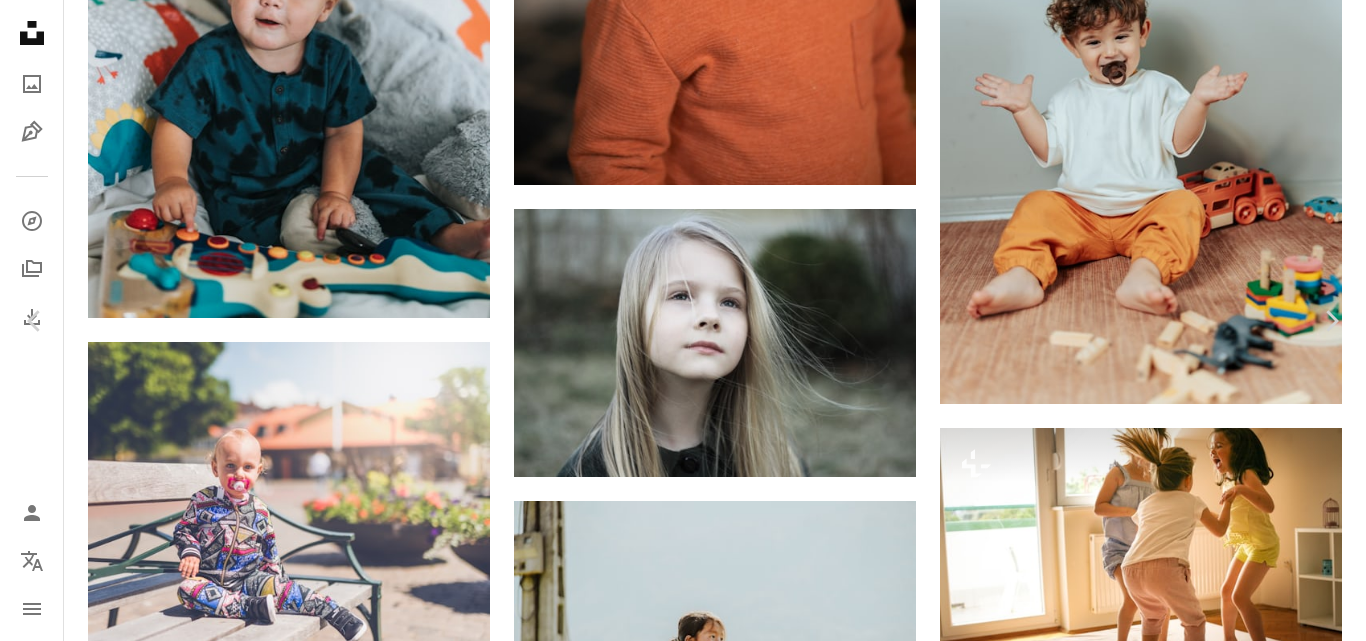 scroll, scrollTop: 2201, scrollLeft: 0, axis: vertical 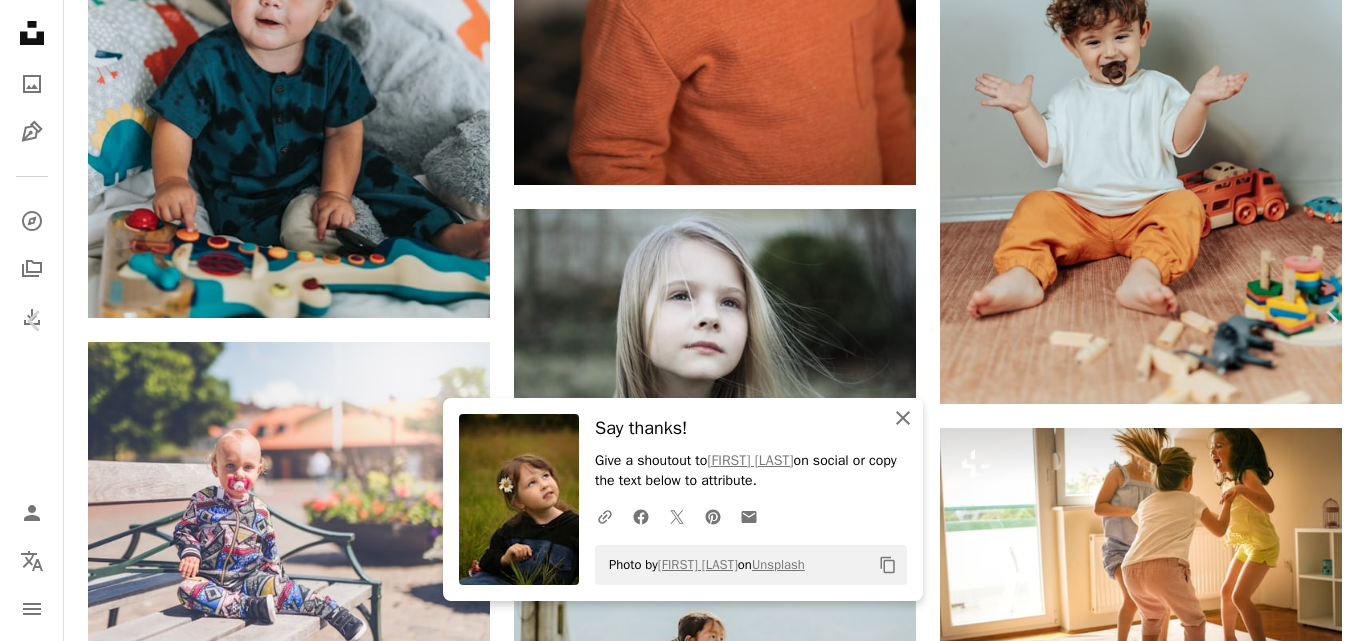 drag, startPoint x: 899, startPoint y: 417, endPoint x: 890, endPoint y: 412, distance: 10.29563 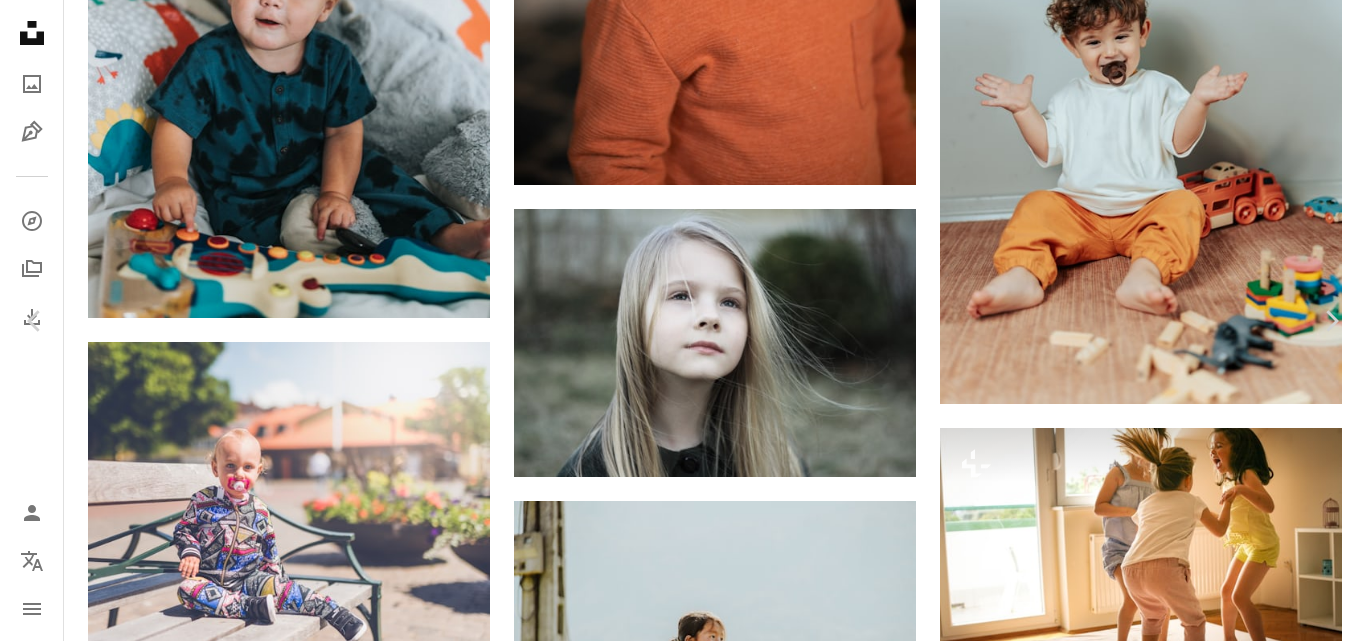 scroll, scrollTop: 2801, scrollLeft: 0, axis: vertical 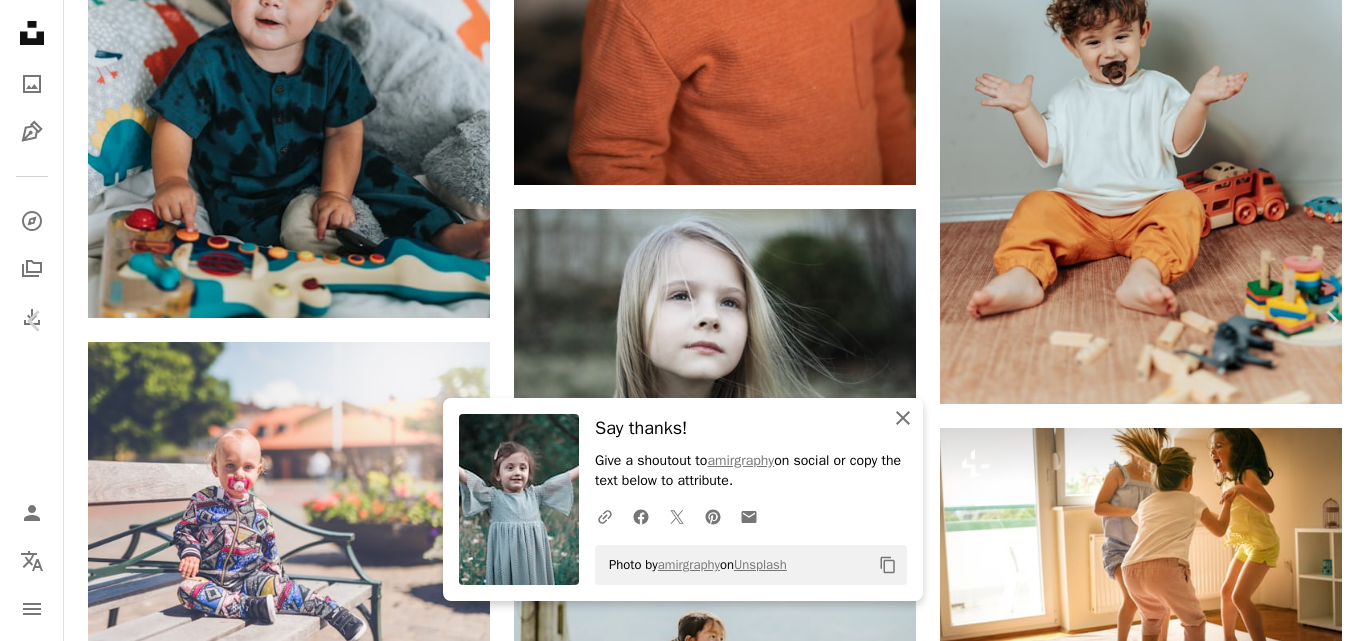 click on "An X shape" 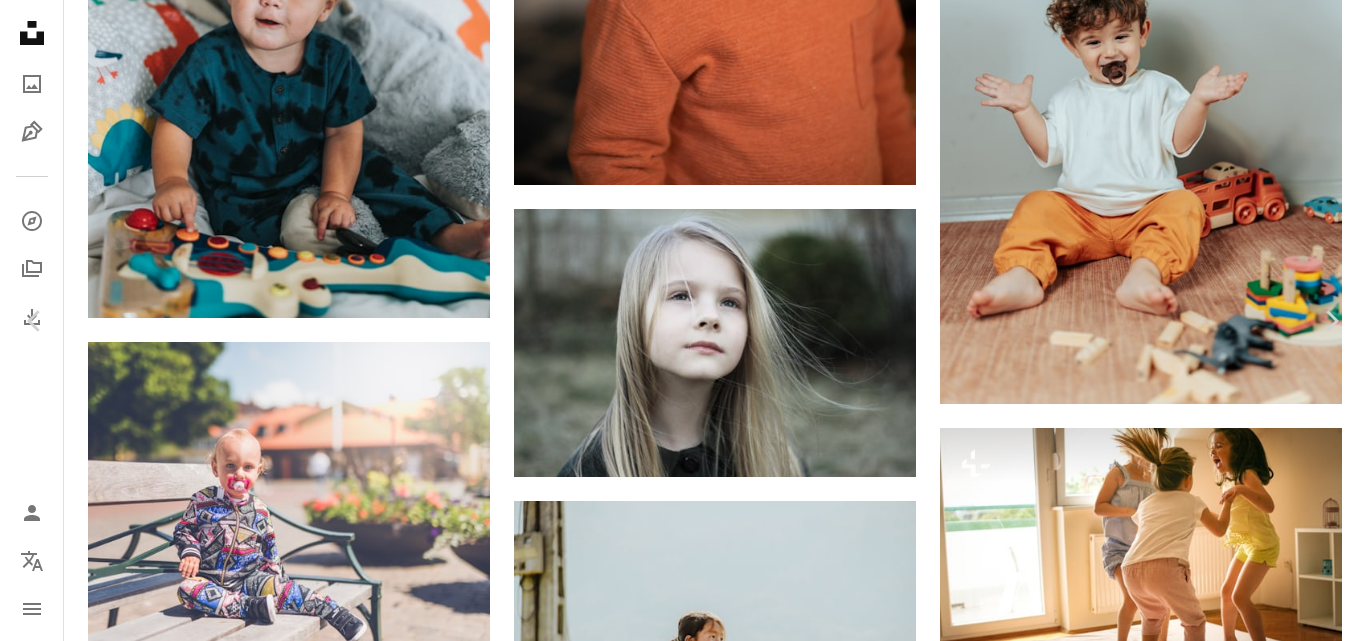 click on "A lock Download" at bounding box center [395, 5981] 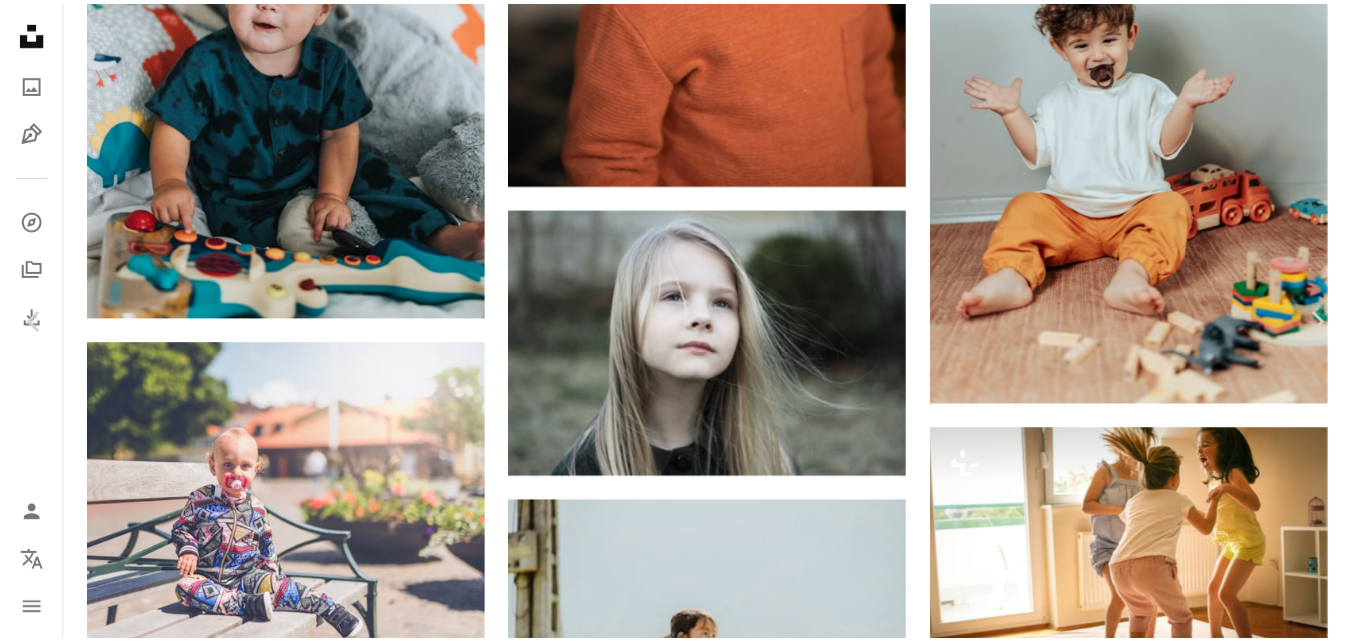 scroll, scrollTop: 19747, scrollLeft: 0, axis: vertical 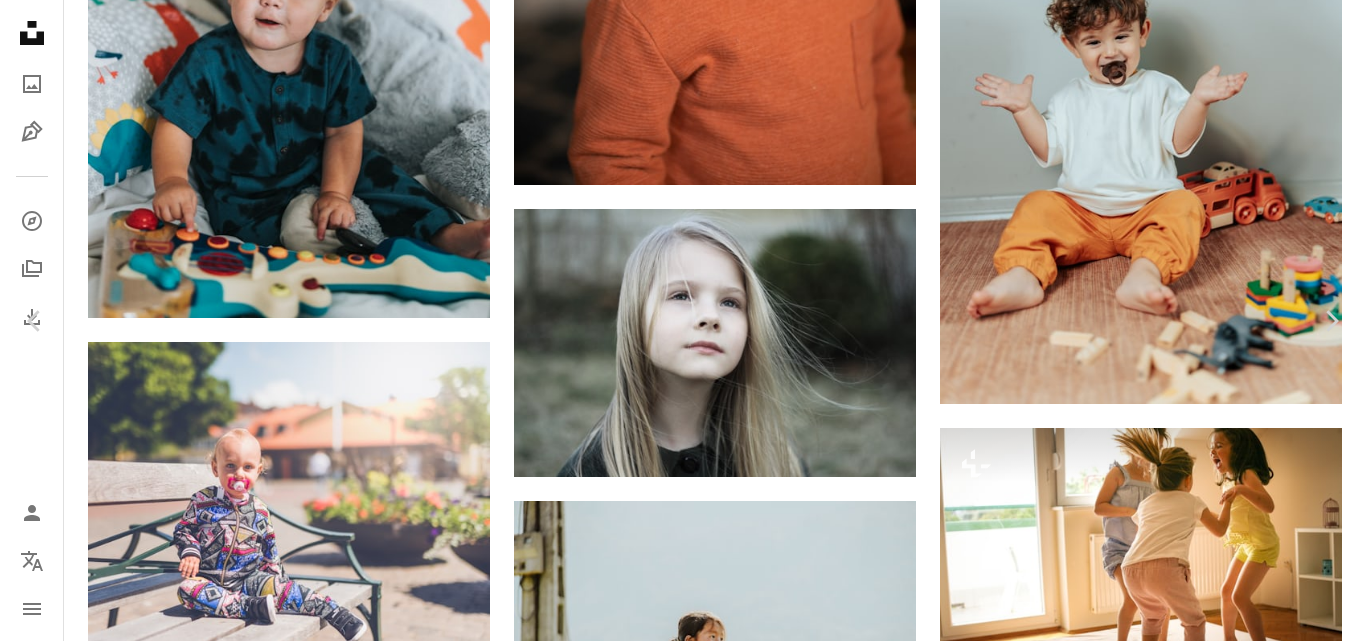 click on "An X shape" at bounding box center (20, 20) 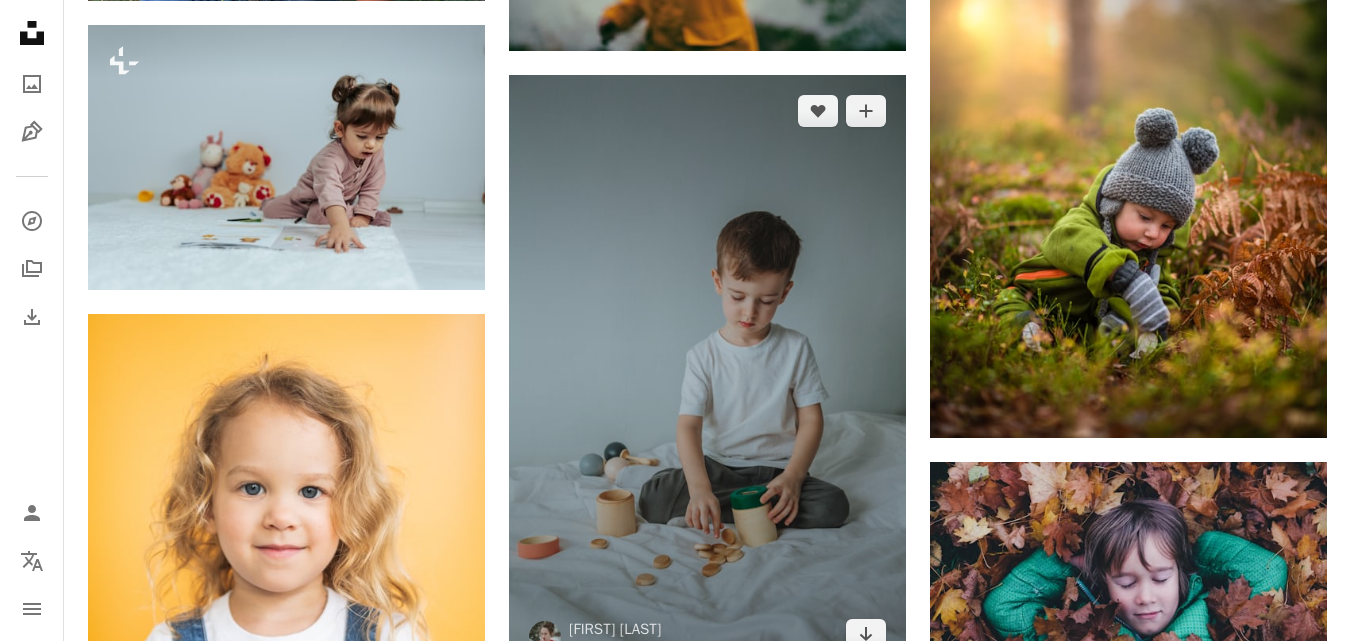 scroll, scrollTop: 12700, scrollLeft: 0, axis: vertical 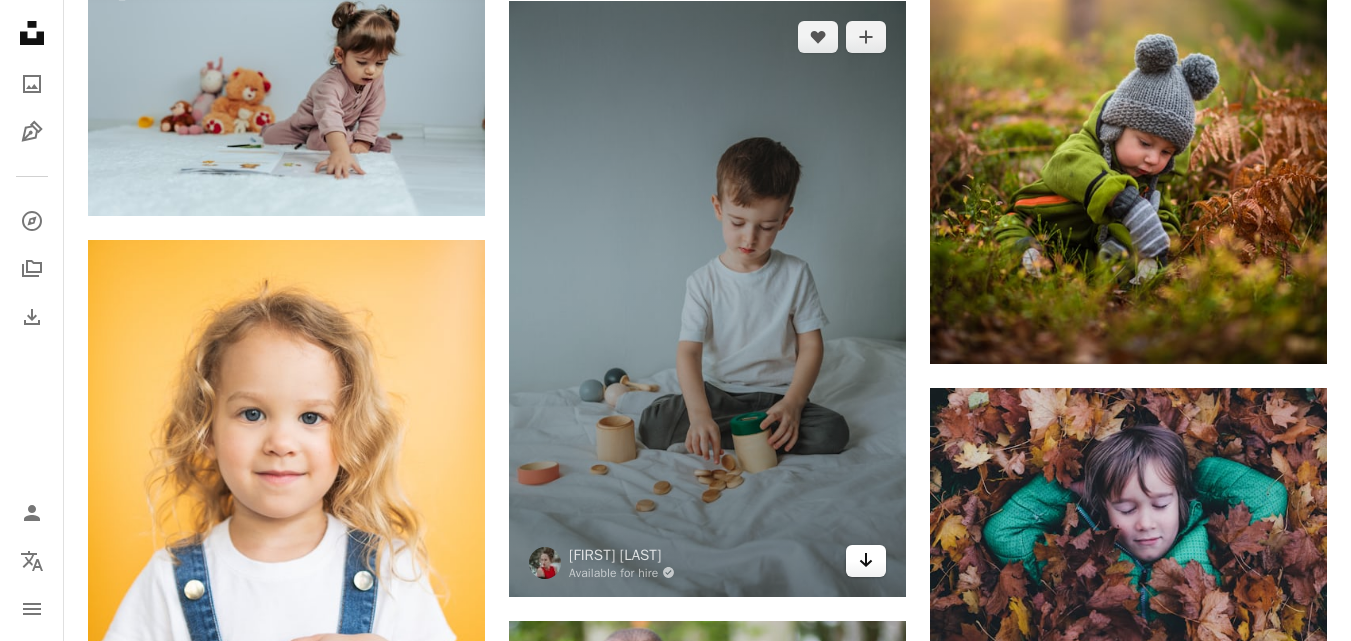 click 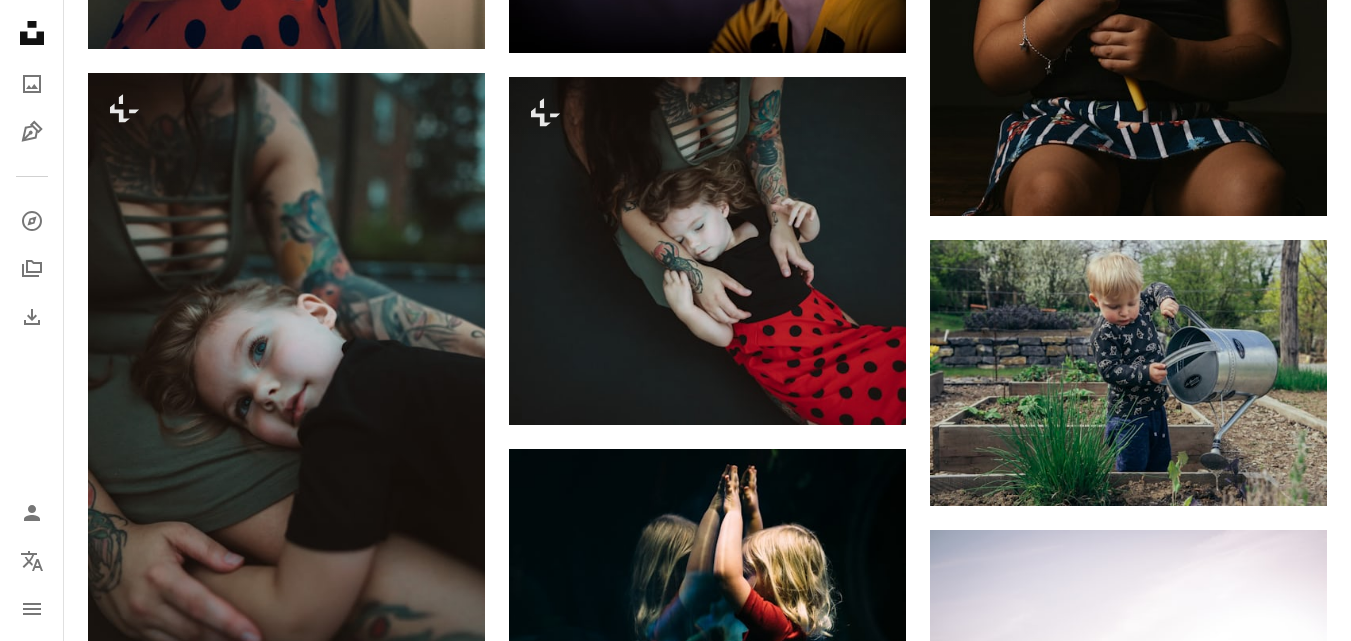 scroll, scrollTop: 19300, scrollLeft: 0, axis: vertical 